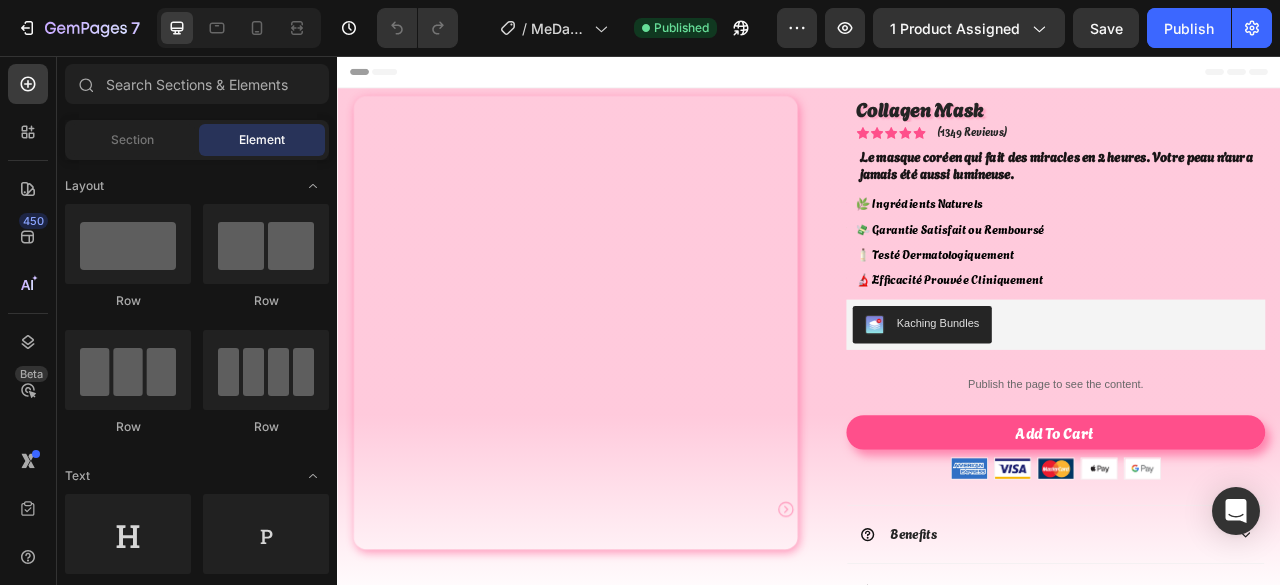 scroll, scrollTop: 0, scrollLeft: 0, axis: both 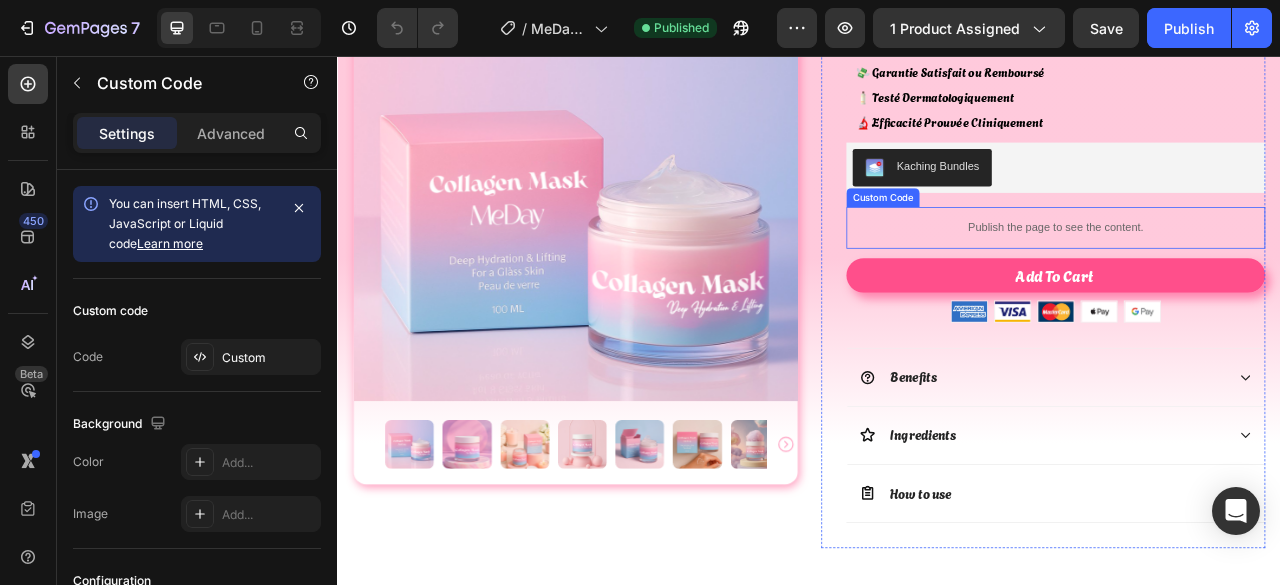 click on "Publish the page to see the content." at bounding box center (1250, 274) 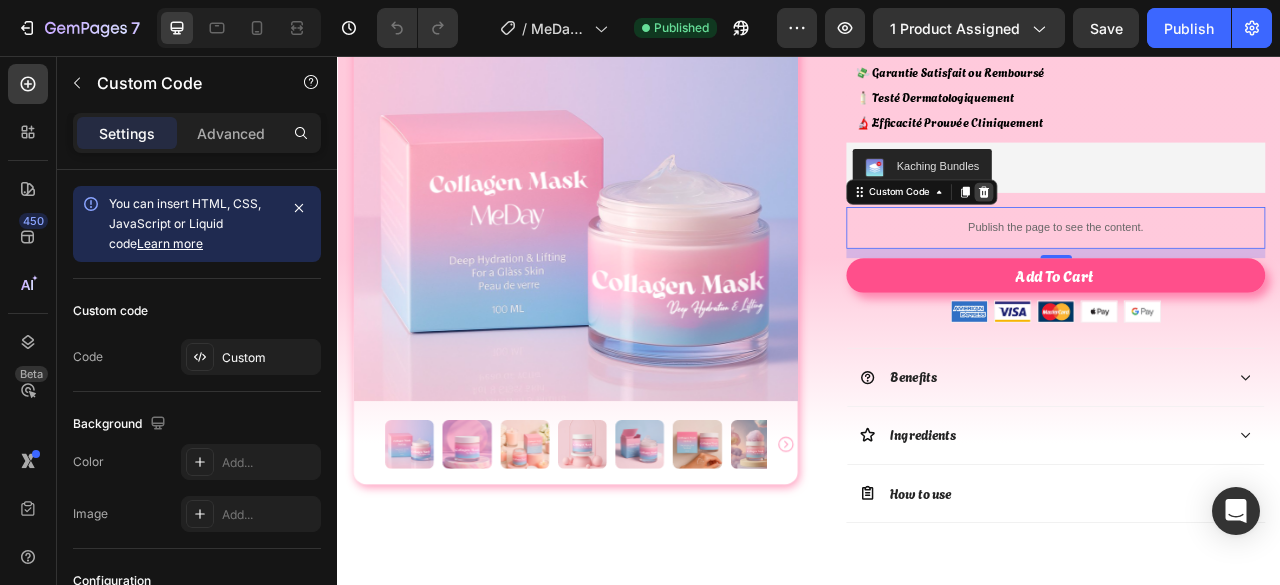 click 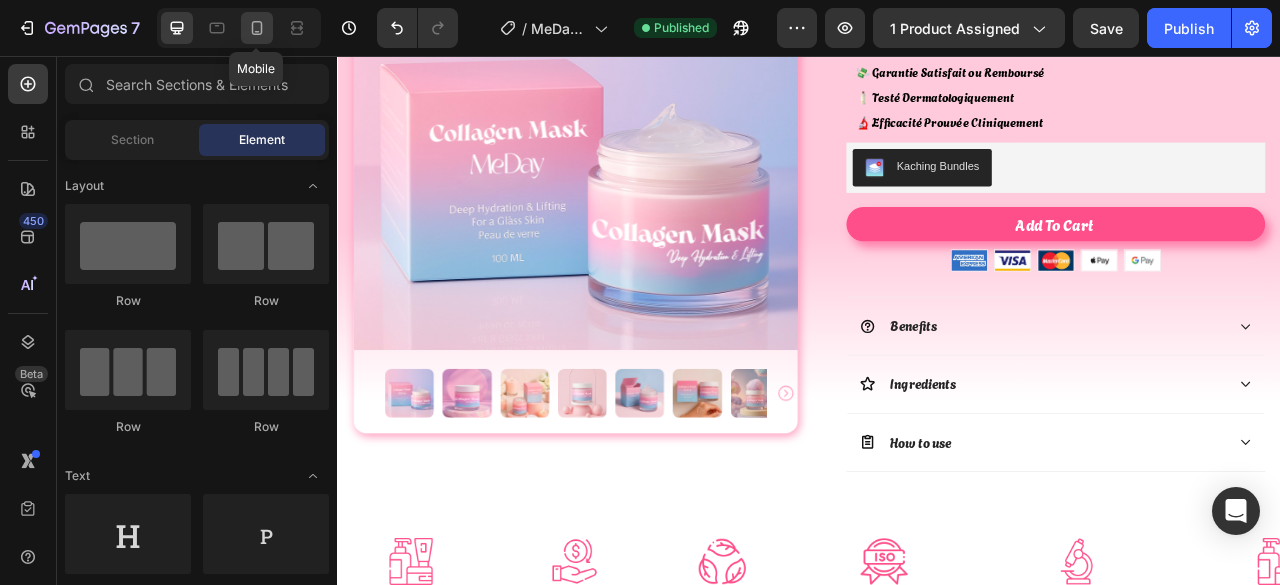 click 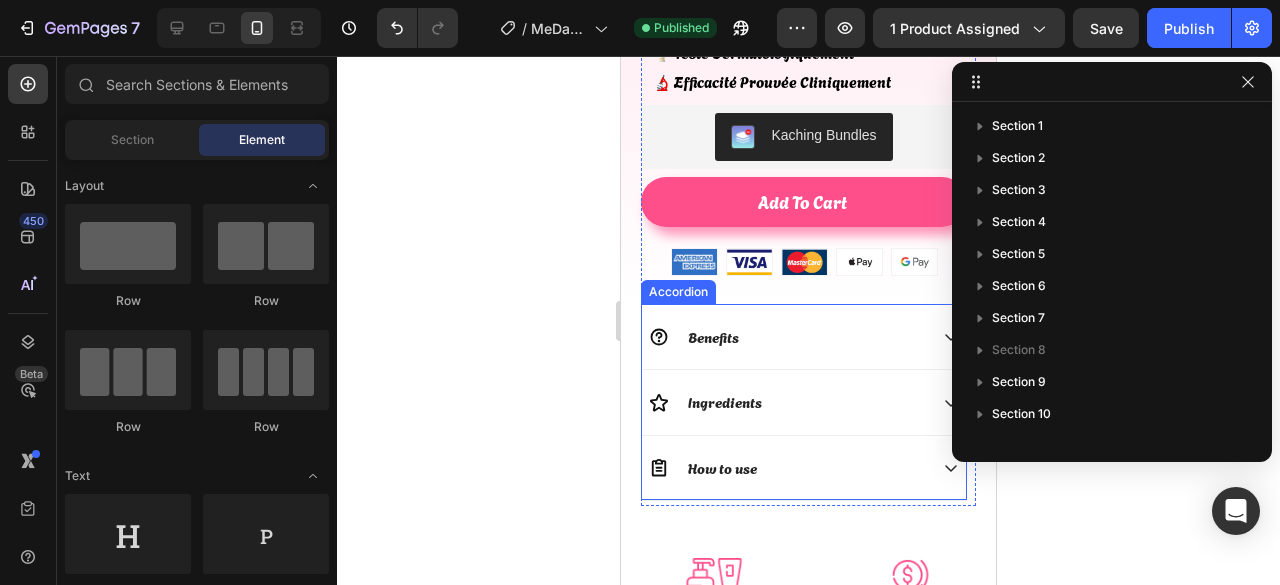 scroll, scrollTop: 600, scrollLeft: 0, axis: vertical 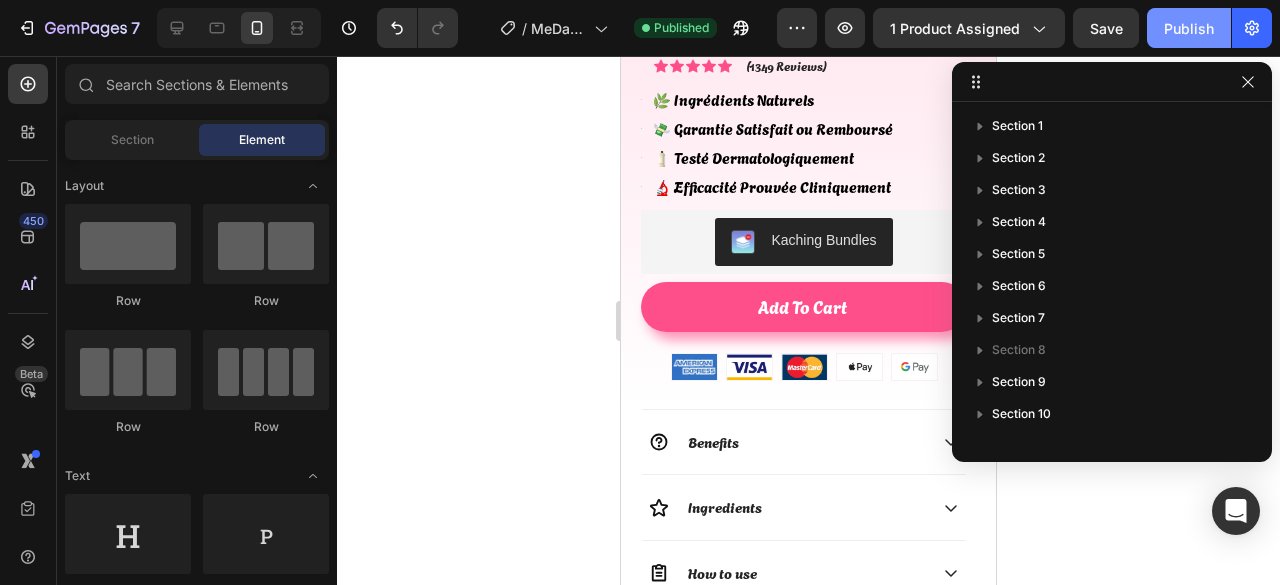 click on "Publish" at bounding box center (1189, 28) 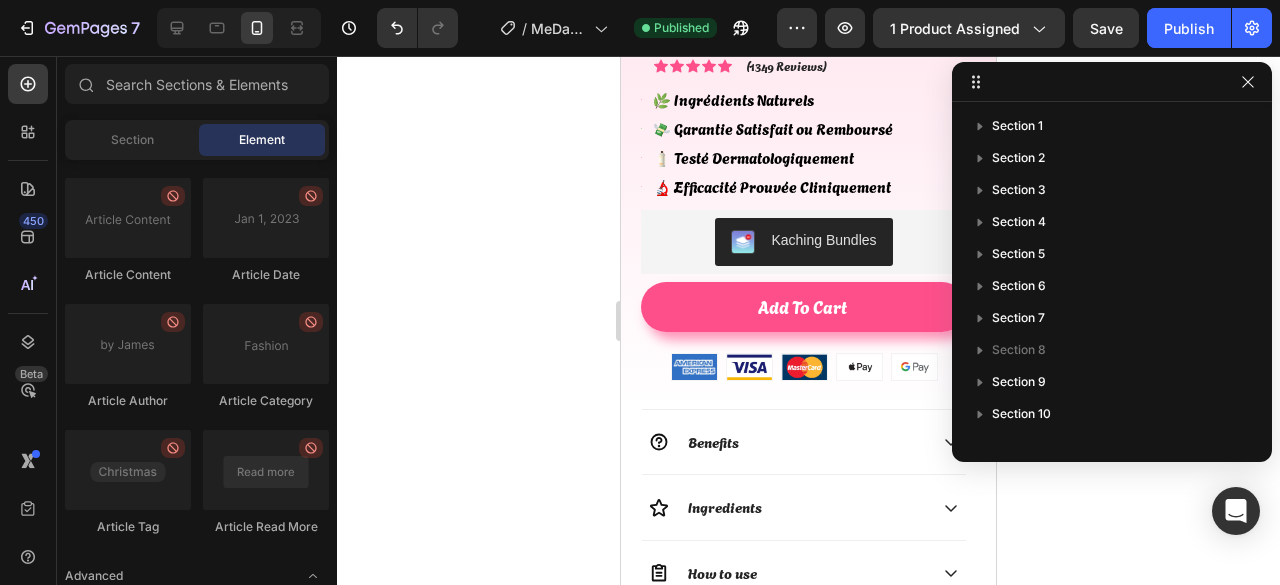 scroll, scrollTop: 5639, scrollLeft: 0, axis: vertical 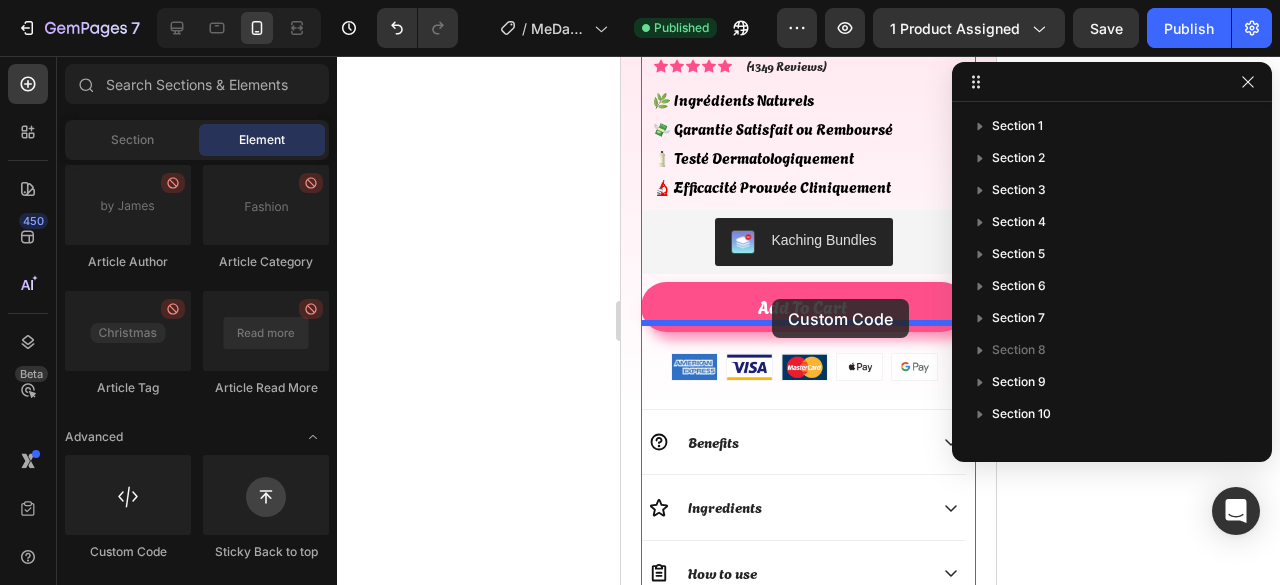 drag, startPoint x: 750, startPoint y: 579, endPoint x: 772, endPoint y: 299, distance: 280.86295 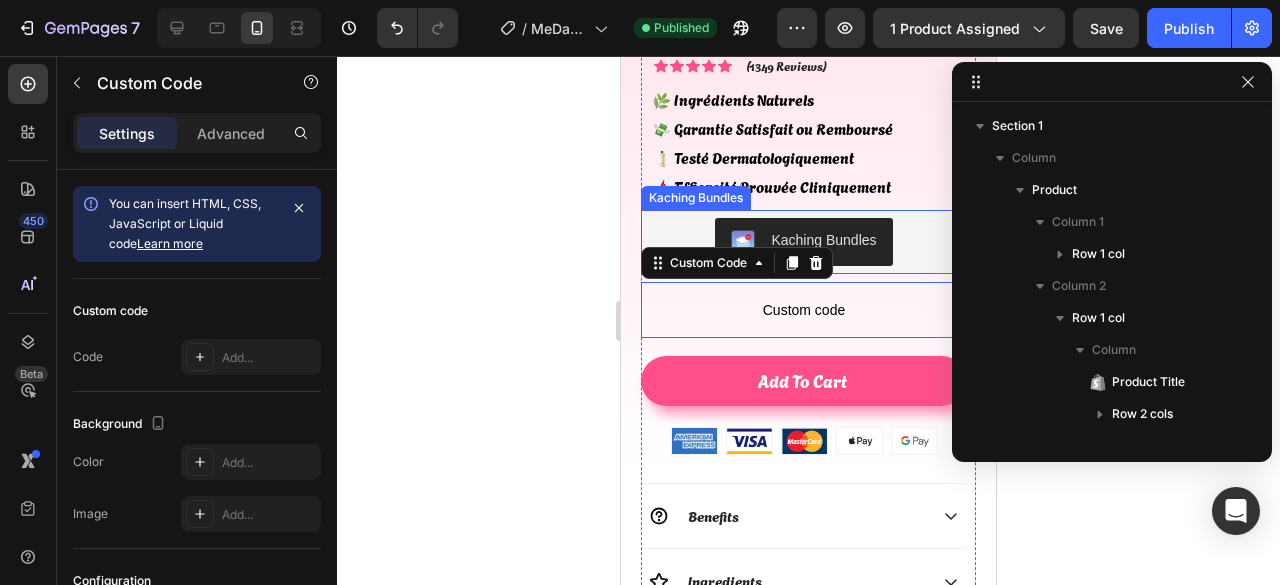 scroll, scrollTop: 282, scrollLeft: 0, axis: vertical 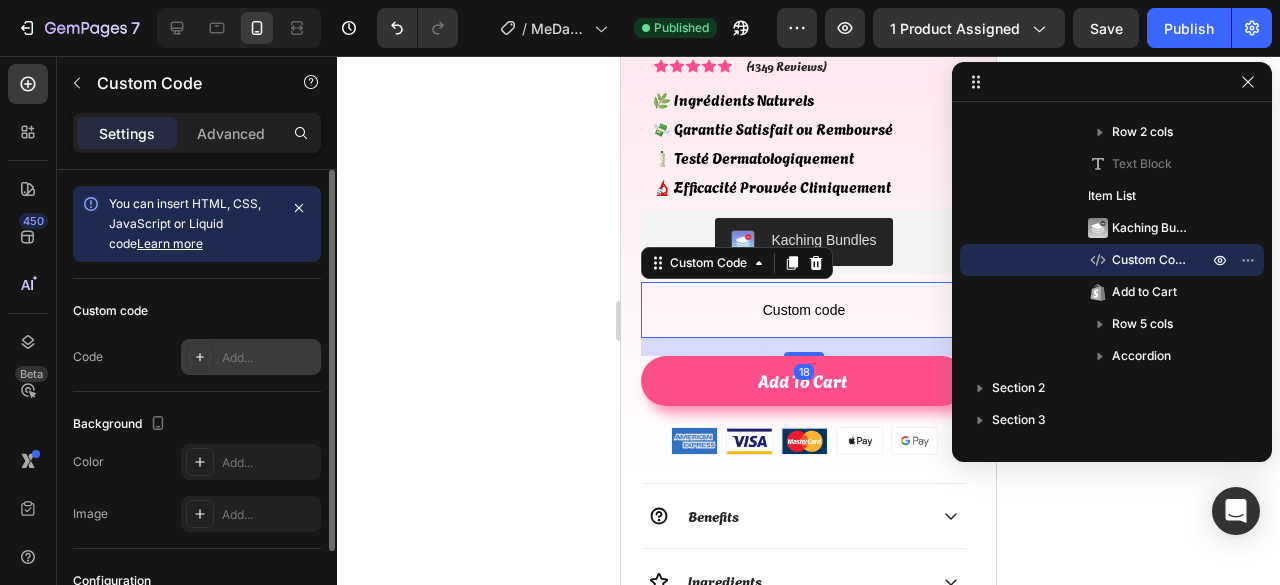 click on "Add..." at bounding box center (269, 358) 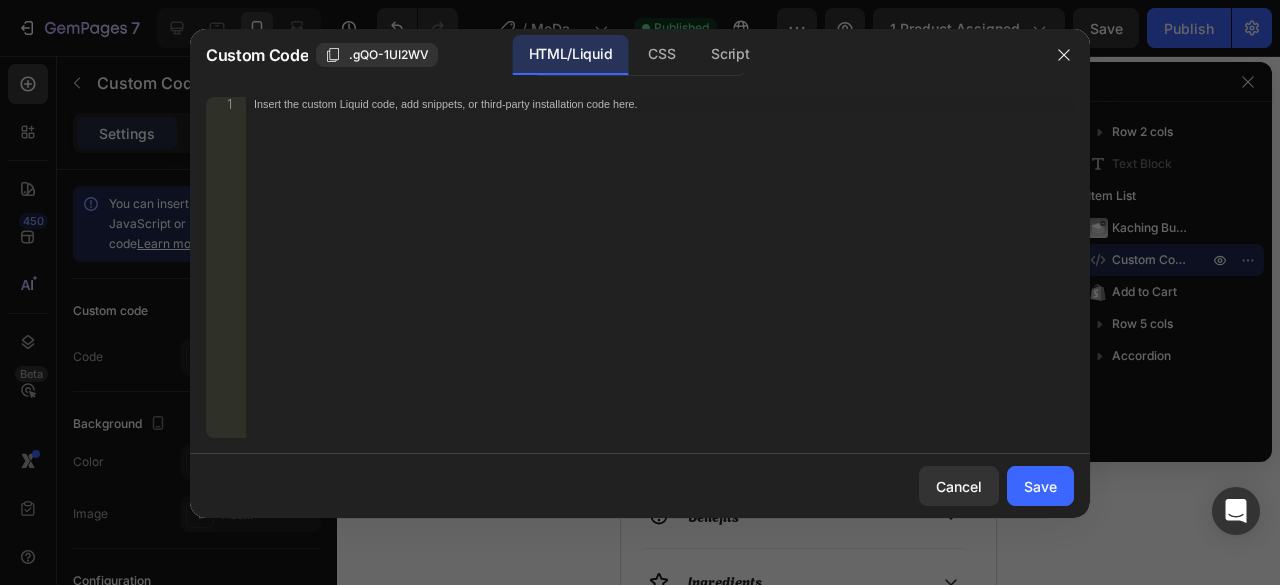 type 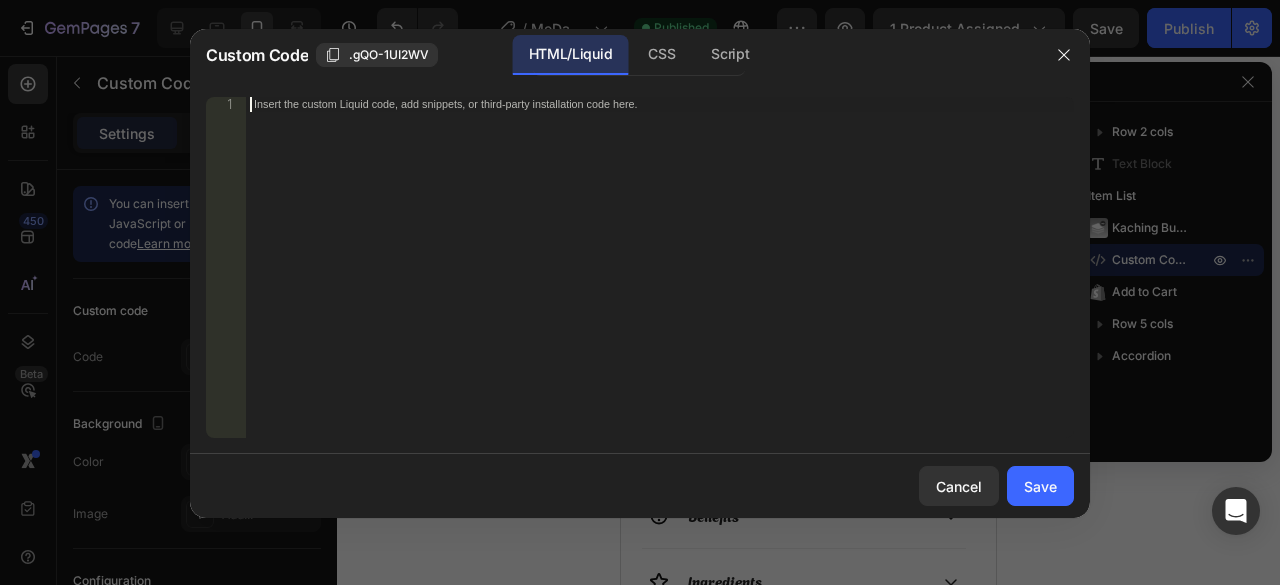 click on "Insert the custom Liquid code, add snippets, or third-party installation code here." at bounding box center (660, 282) 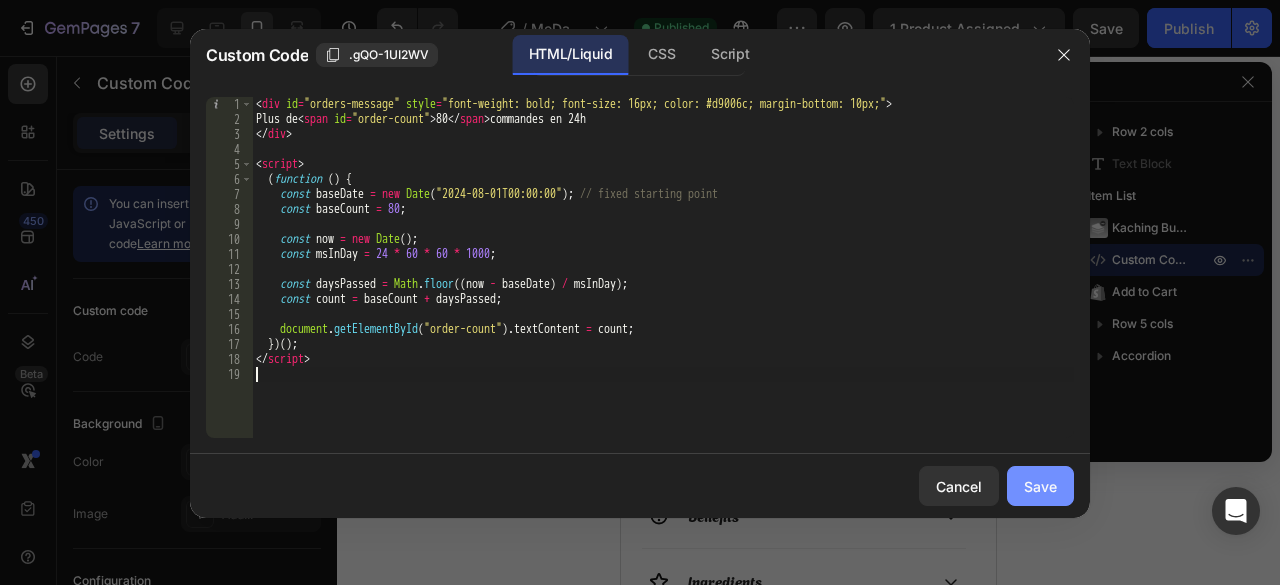 click on "Save" 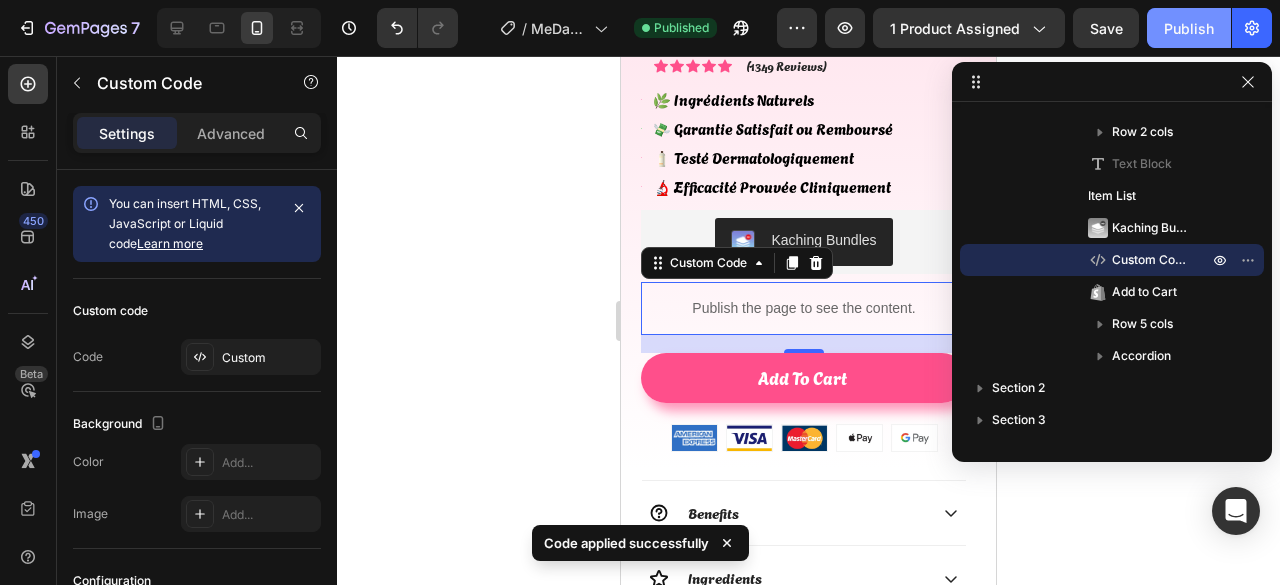 click on "Publish" at bounding box center [1189, 28] 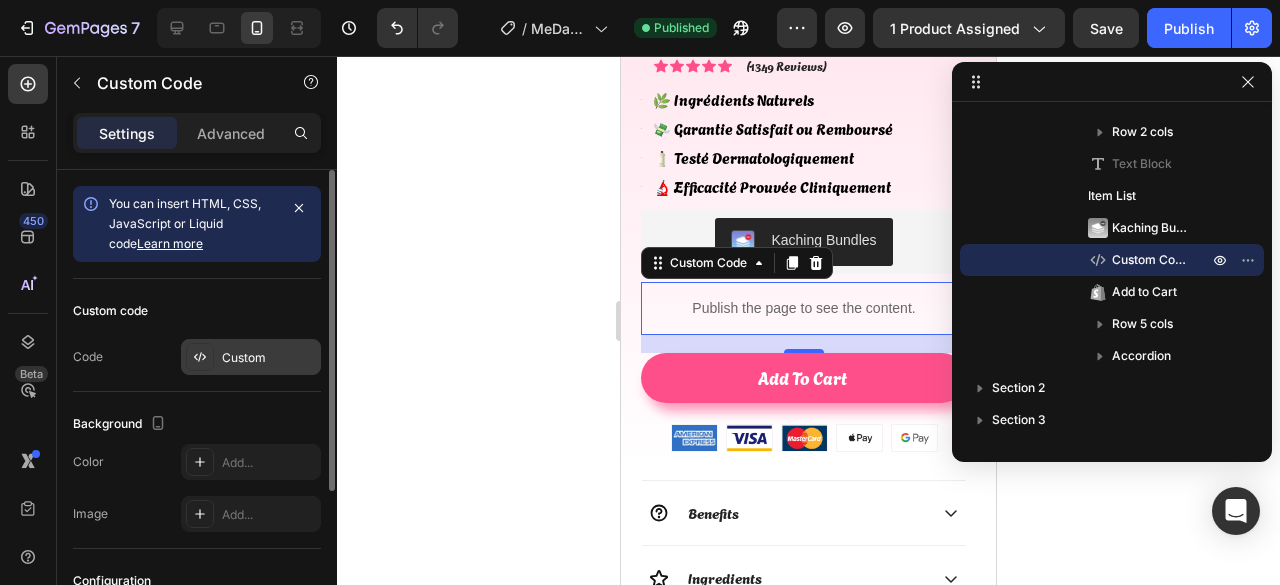 click on "Custom" at bounding box center (269, 358) 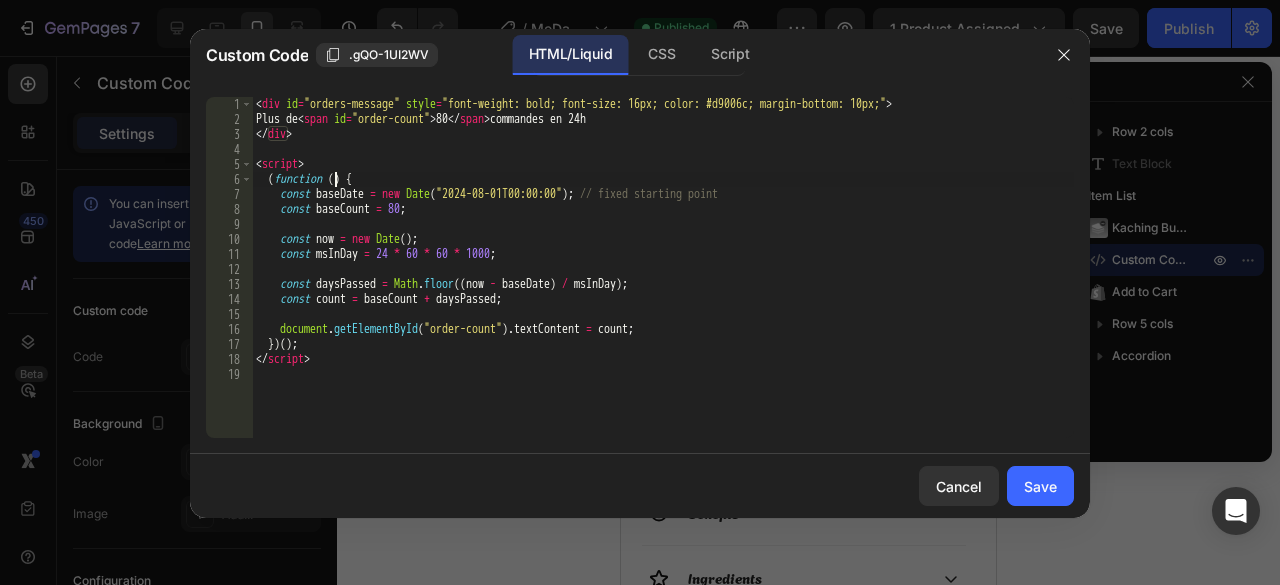 click on "< div   id = "orders-message"   style = "font-weight: bold; font-size: 16px; color: #d9006c; margin-bottom: 10px;" >   Plus de  < span   id = "order-count" > 80 </ span >  commandes en 24h </ div > < script >    ( function   ( )   {      const   baseDate   =   new   Date ( "2024-08-01T00:00:00" ) ;   // fixed starting point      const   baseCount   =   80 ;      const   now   =   new   Date ( ) ;      const   msInDay   =   24   *   60   *   60   *   1000 ;      const   daysPassed   =   Math . floor (( now   -   baseDate )   /   msInDay ) ;      const   count   =   baseCount   +   daysPassed ;      document . getElementById ( "order-count" ) . textContent   =   count ;    } ) ( ) ; </ script >" at bounding box center (663, 282) 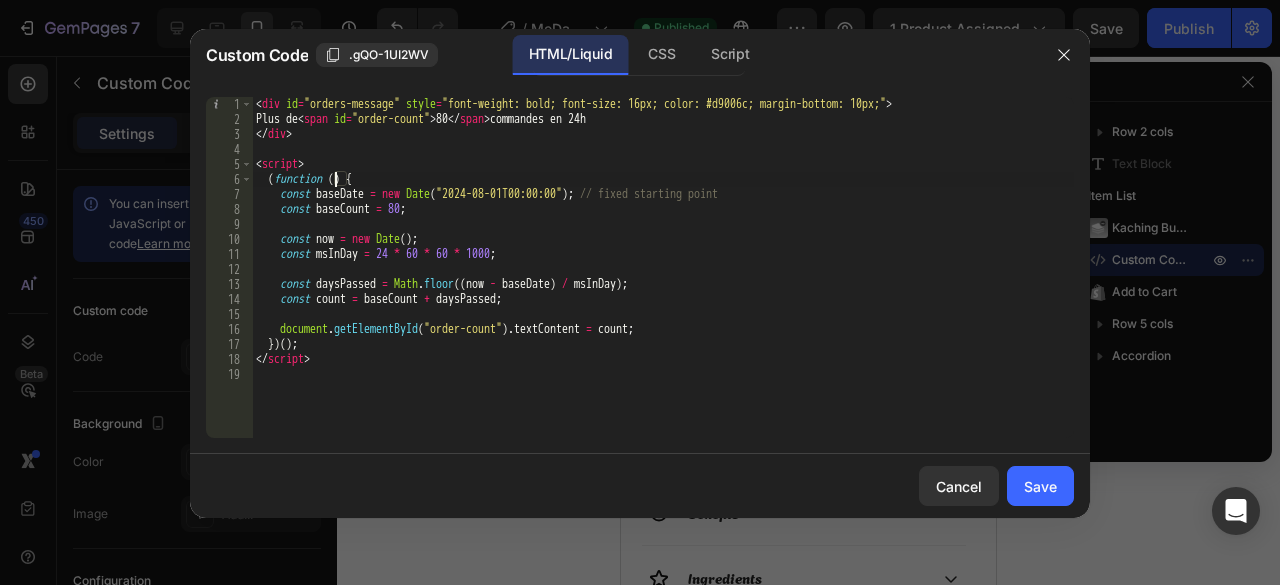 type on "</script>" 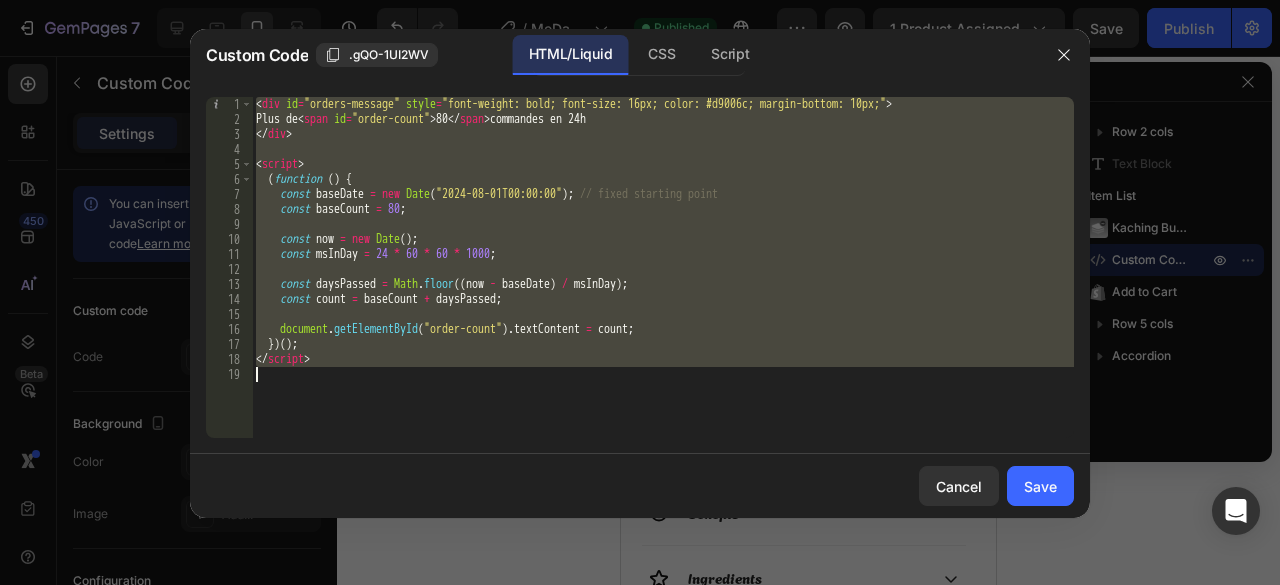 paste 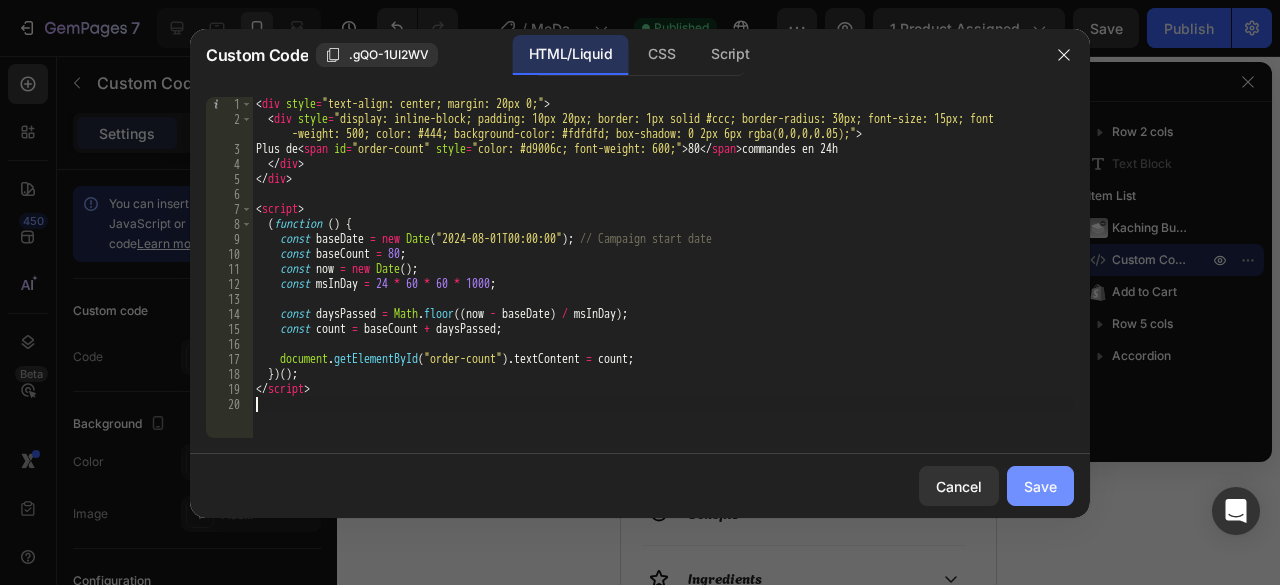 click on "Save" 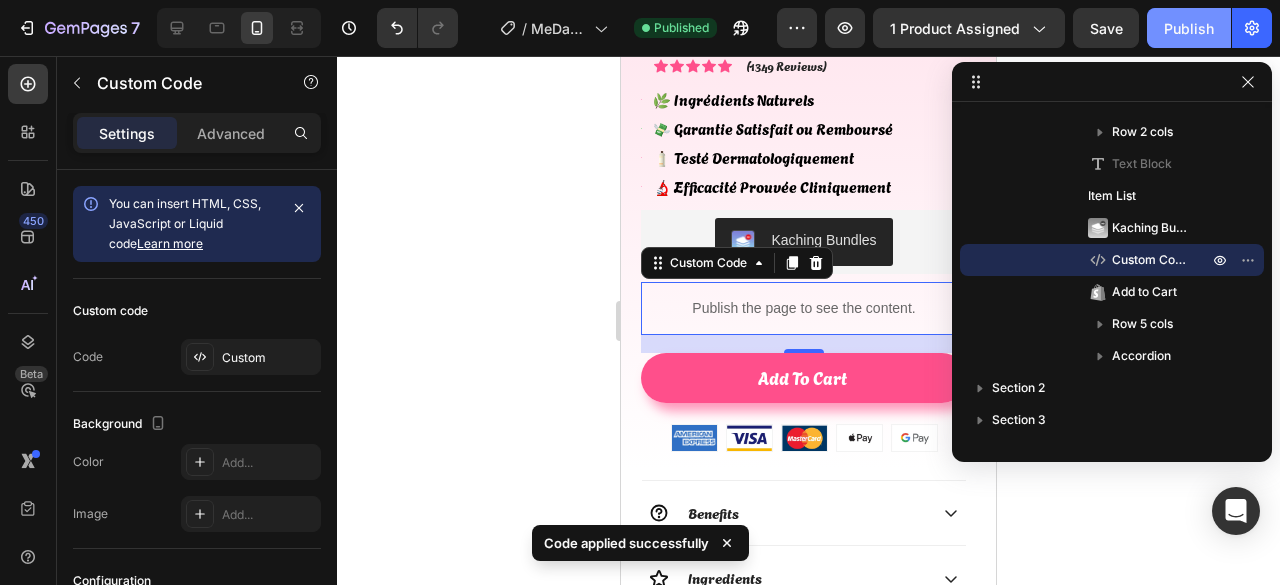 click on "Publish" at bounding box center (1189, 28) 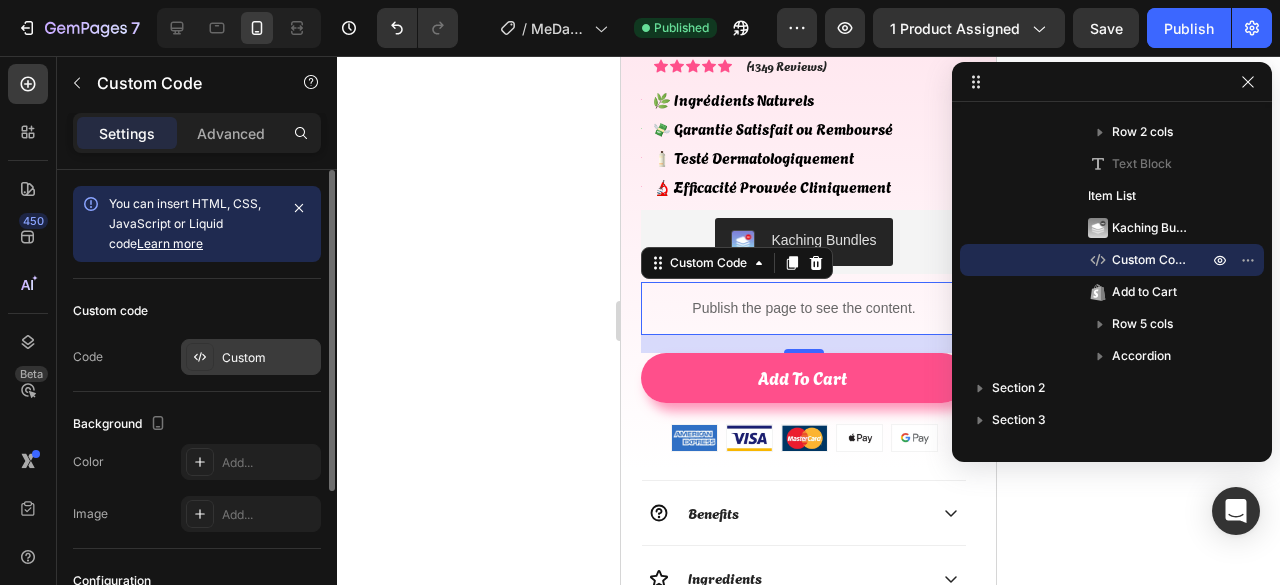 click on "Custom" at bounding box center (251, 357) 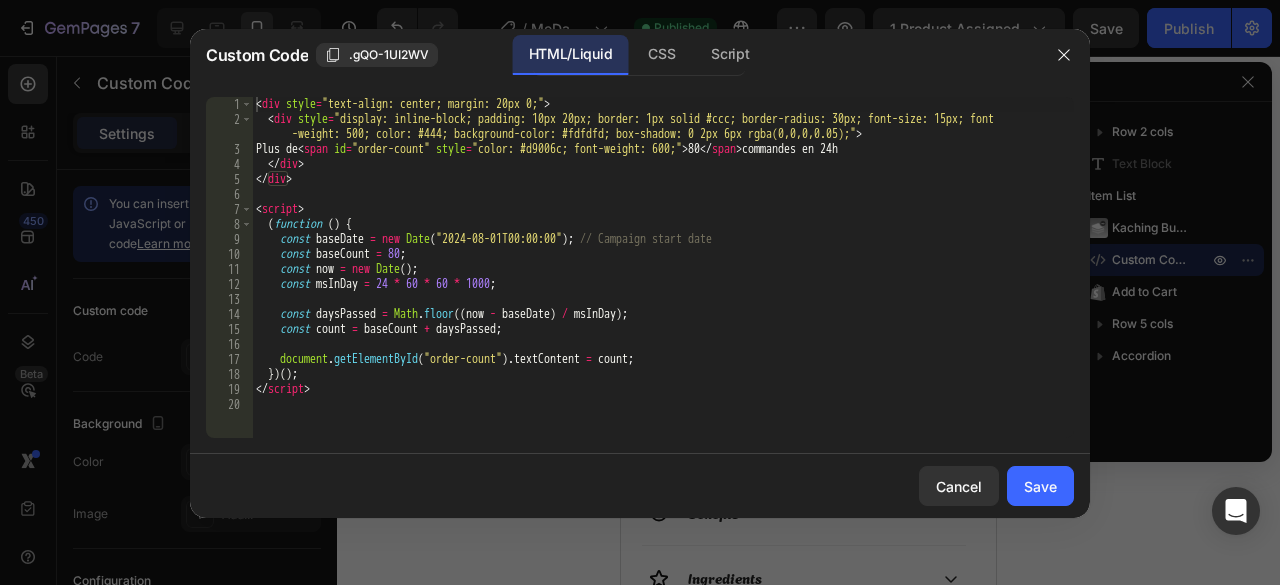 click on "// Update every 2 minutes (120000 ms)
baseDate
Le masque coréen qui fait des miracles en 2 heures. Votre peau n’aura jamais été aussi lumineuse.
box-shadow: 0 4px 12px rgba(0,0,0,0.05);
background: linear-gradient(90deg, #fff, #f8f8f8);
🌿 Ingrédients Naturels
Copy of MeDay-CollagenProductPage
"order-badge"
< div   style = "text-align: center; margin: 20px 0;" >    < div   style = "display: inline-block; padding: 10px 20px; border: 1px solid #ccc; border-radius: 30px; font-size: 15px; font-weight: 500; color: #444; background-color: #fdfdfd; box-shadow: 0 2px 6px rgba(0,0,0,0.05);" >     Plus de  < span   id = "order-count"   style = "color: #d9006c; font-weight: 600;" > 80 < / span >  commandes en 24h    < / div > < / div > < script >    ( function   ( )   {      const   baseDate   =   new   Date ( "2024-08-01T00:00:00" ) ;   // Campaign start date      const   baseCount   =   80 ;      const   now   =   new   Date ( ) ;      const   msInDay   =   24   *   60   *   60   *   1000 ;      const   daysPassed   =   Math . floor (( now   -   baseDate )   /   msInDay ) ;      const   count   =   baseCount   +   daysPassed ;      document . getElementById ( "order-count" ) . textContent   =   count ;    } ) ( ) ; < / script >" at bounding box center [663, 282] 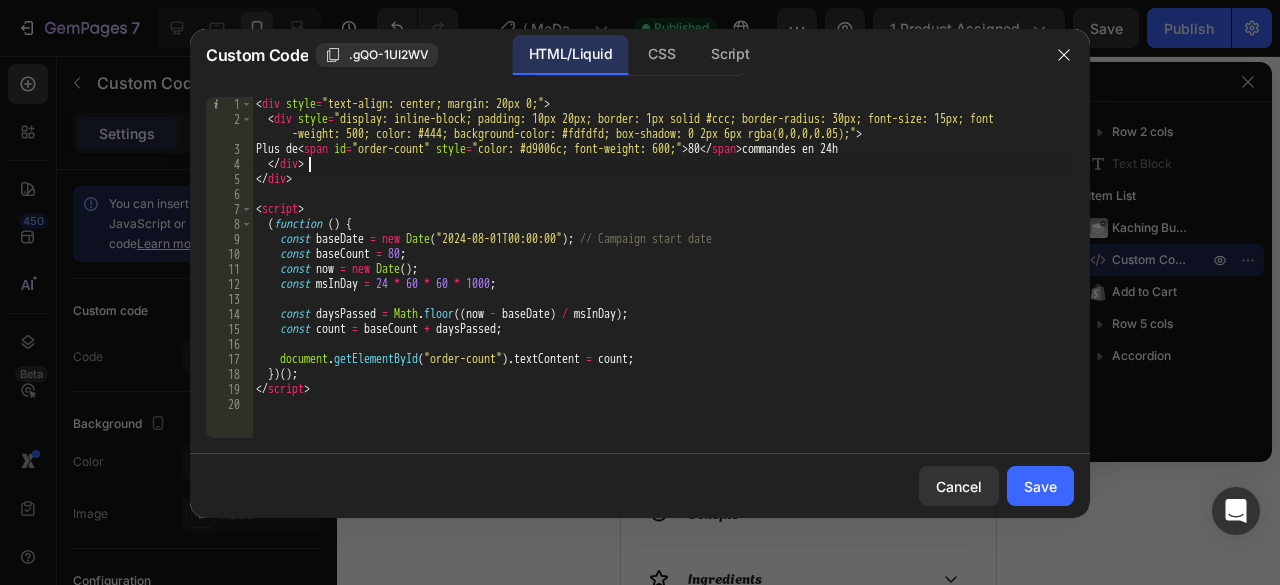 type on "</script>" 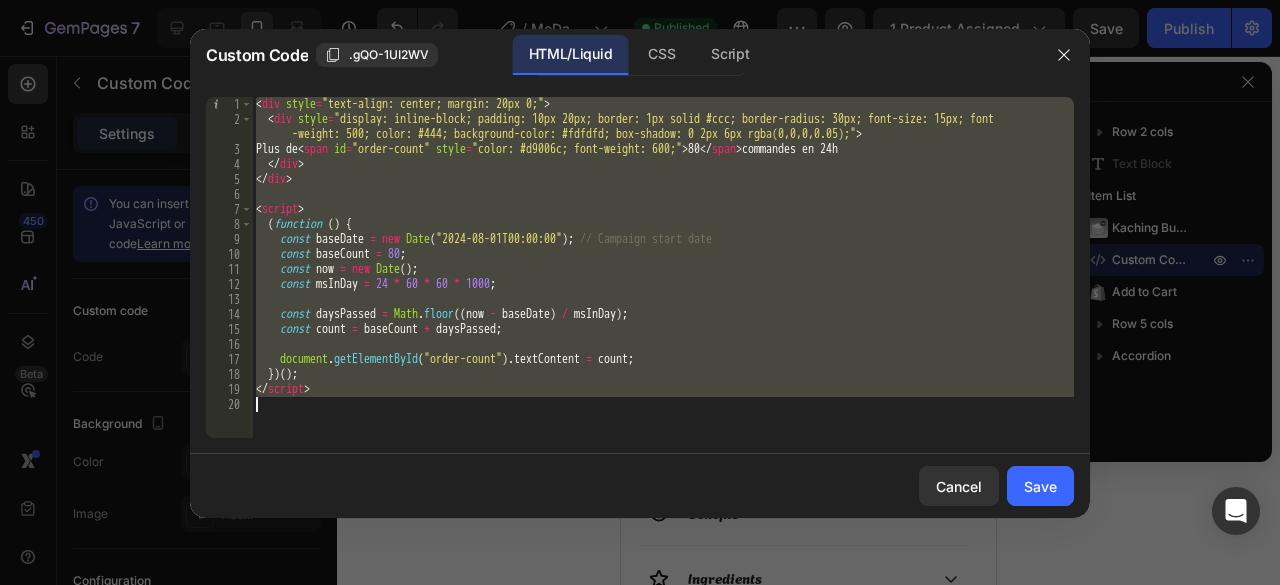 paste 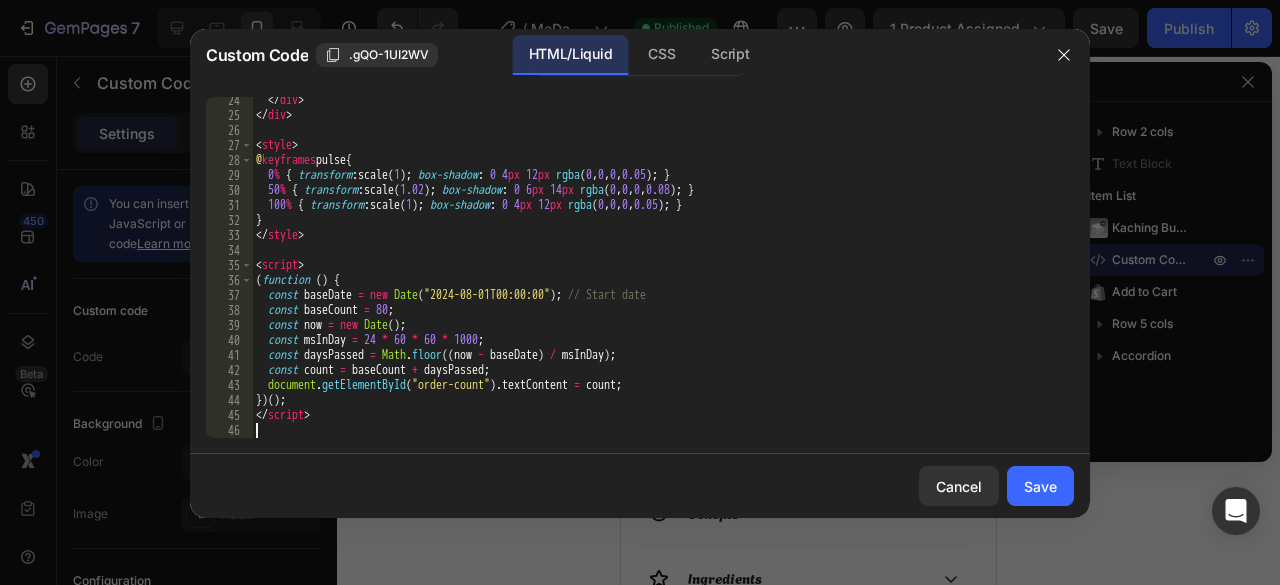 scroll, scrollTop: 378, scrollLeft: 0, axis: vertical 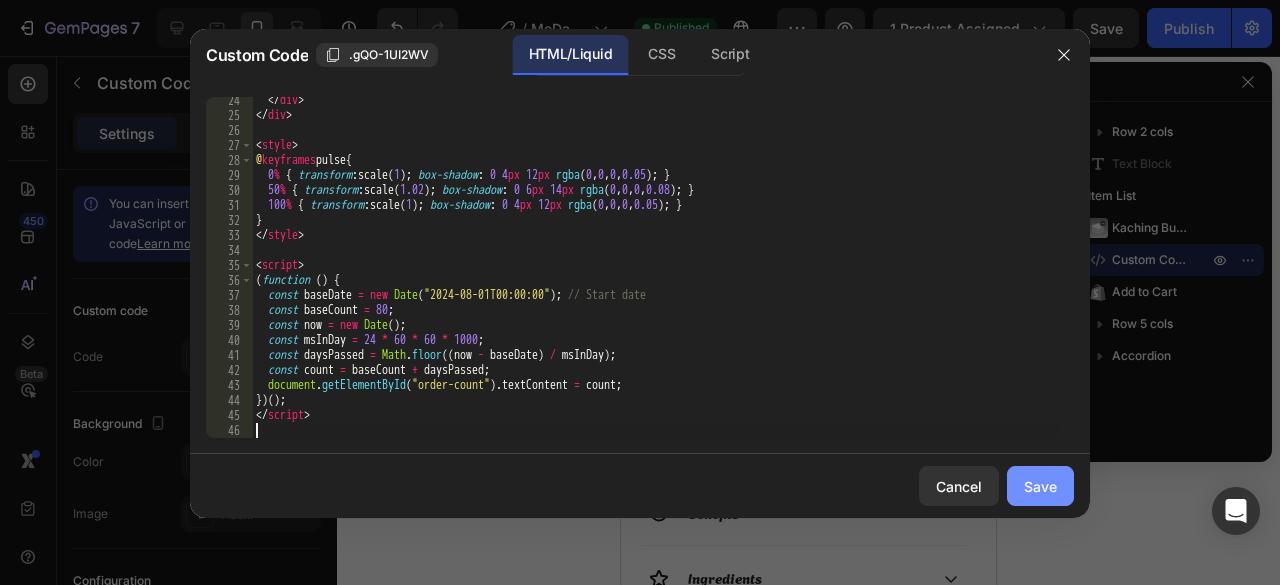 click on "Save" at bounding box center [1040, 486] 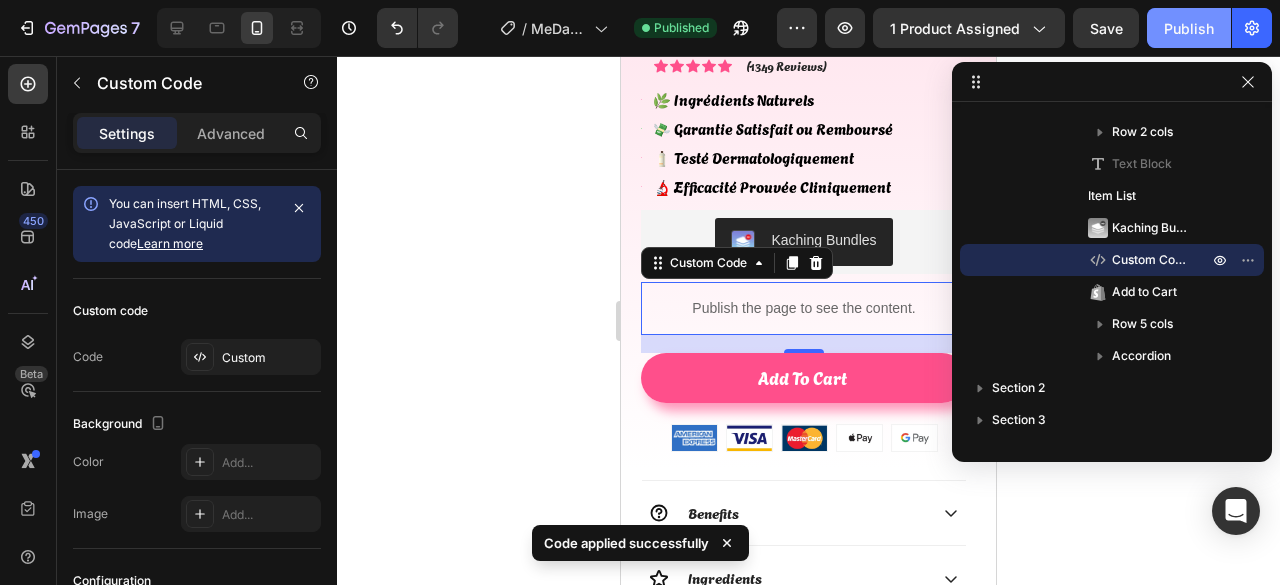 click on "Publish" at bounding box center [1189, 28] 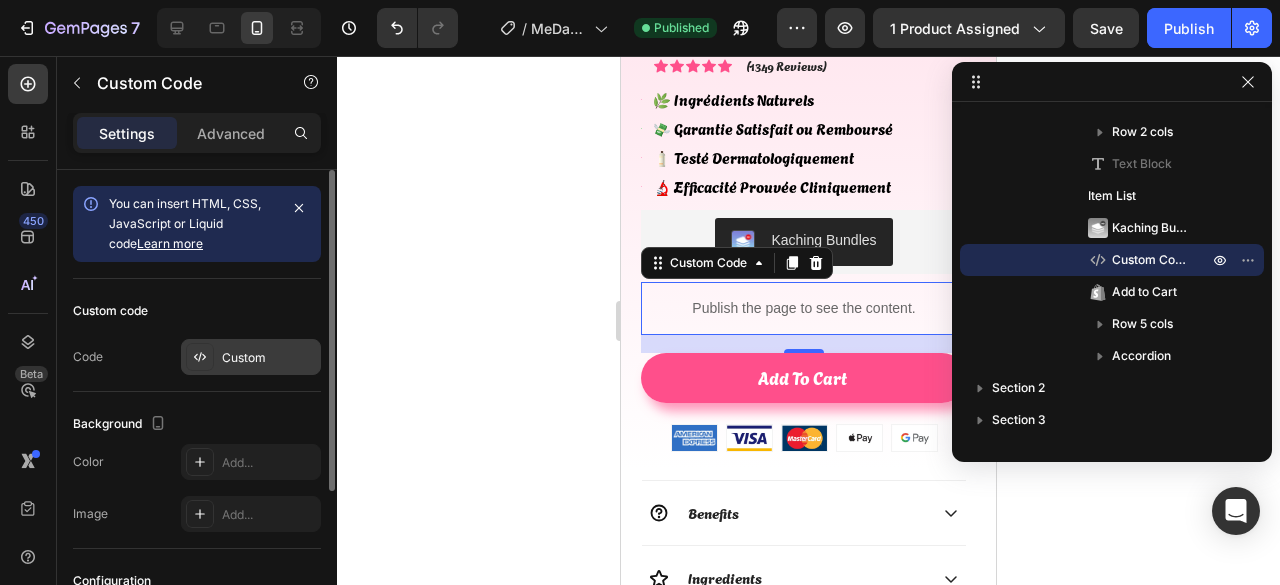 click on "Custom" at bounding box center (269, 358) 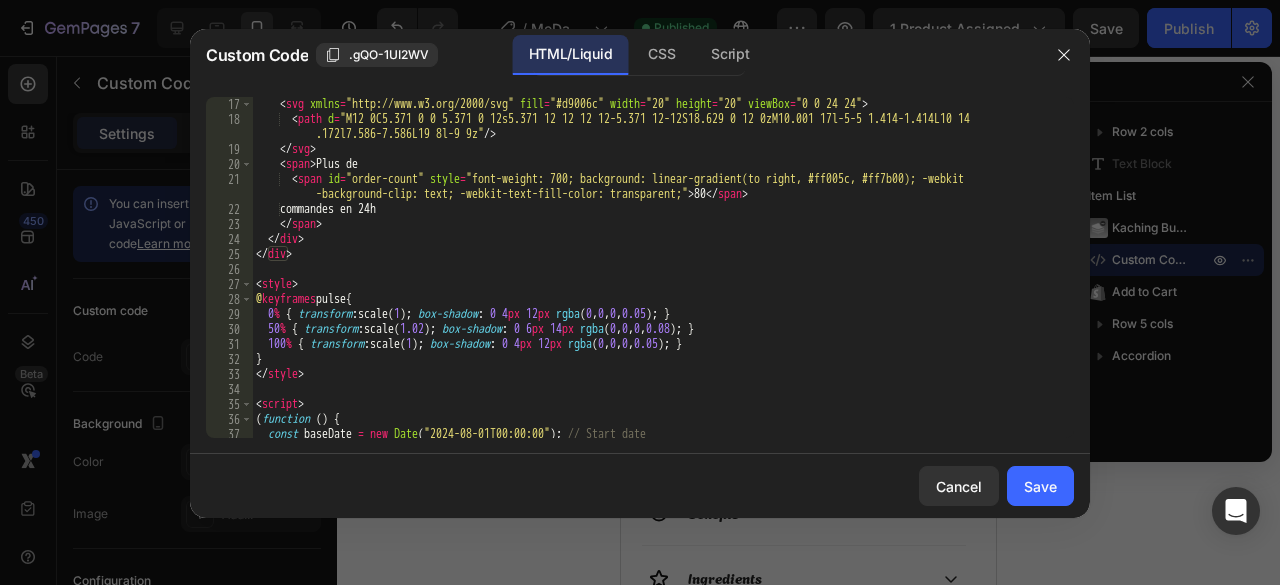scroll, scrollTop: 378, scrollLeft: 0, axis: vertical 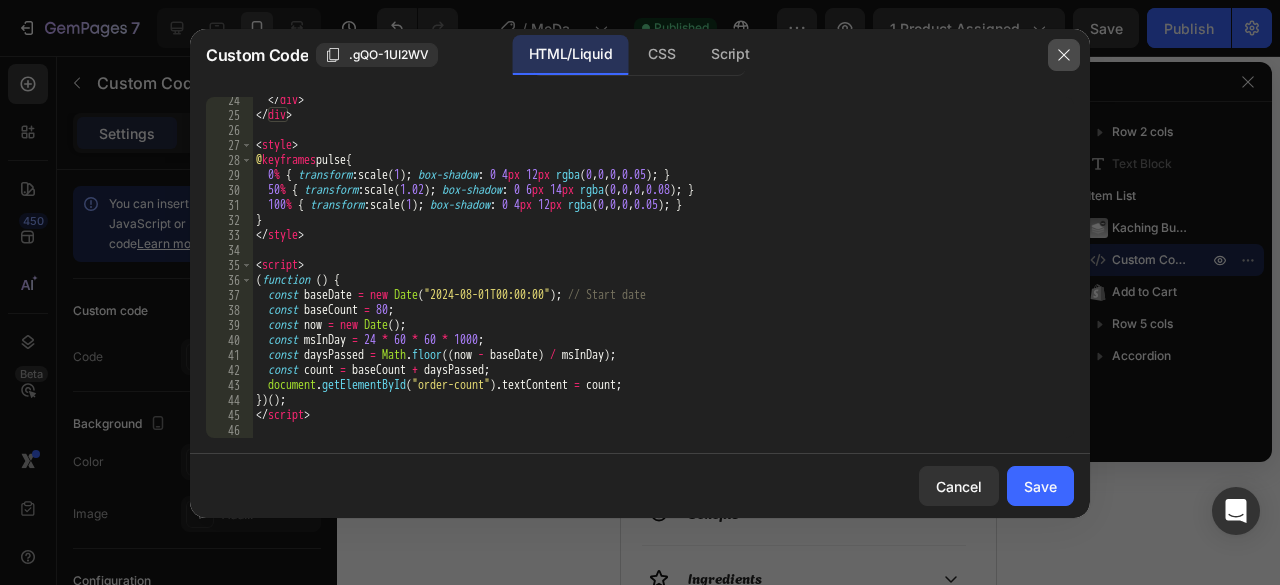 click 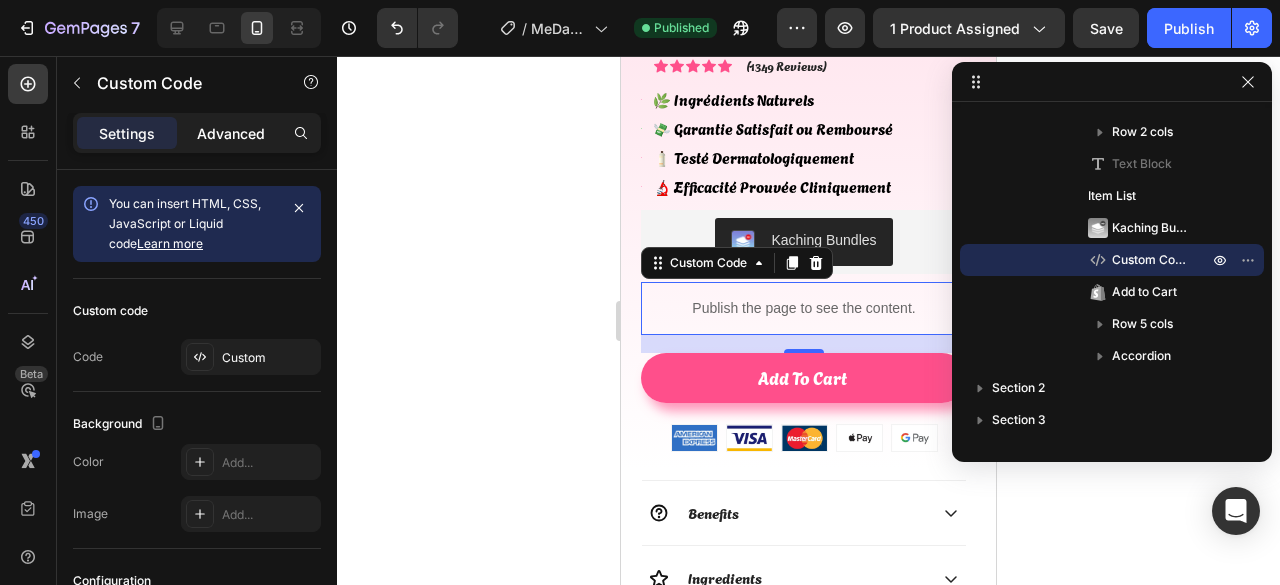 click on "Advanced" at bounding box center [231, 133] 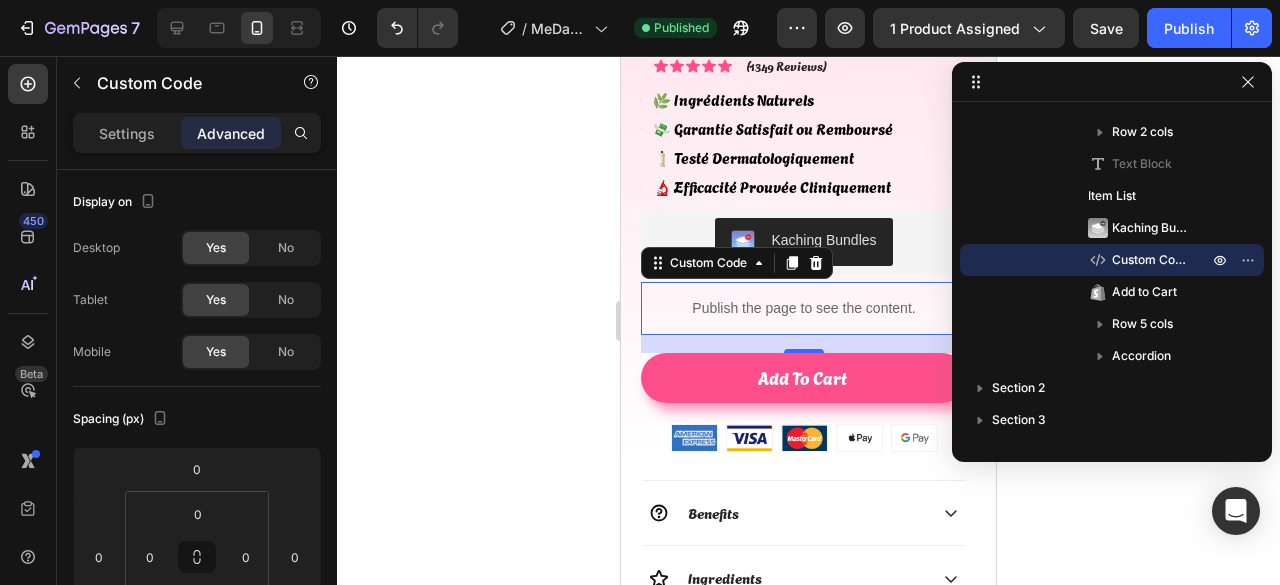 click on "Publish the page to see the content." at bounding box center [804, 308] 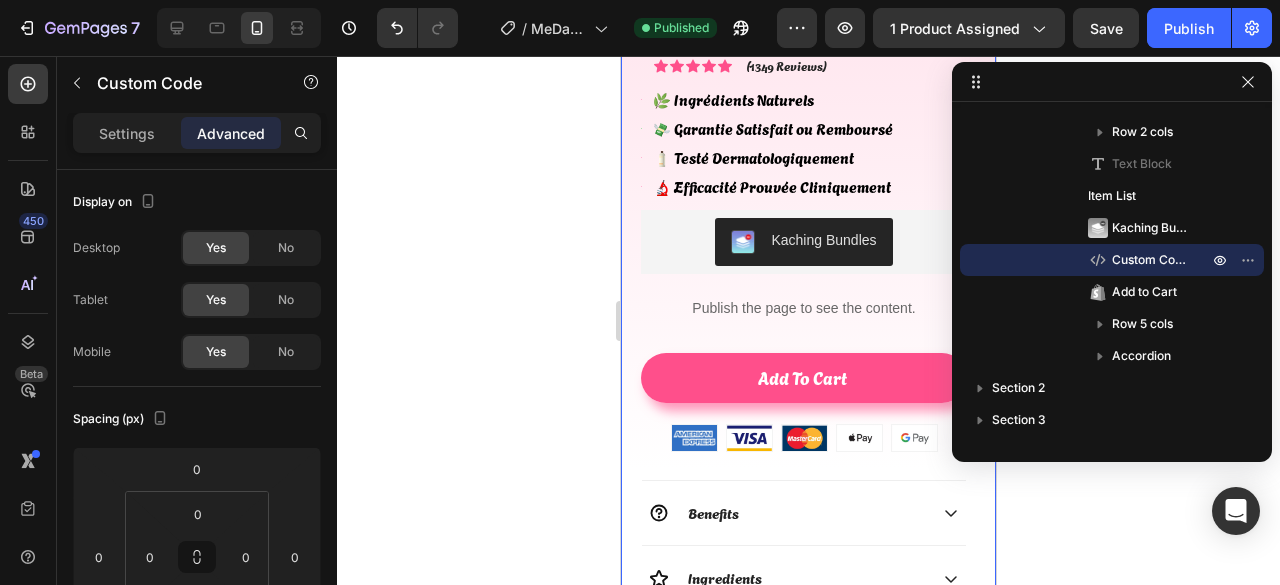 click on "Product Images Row Collagen Mask Product Title Icon Icon Icon Icon Icon Icon List (1349 Reviews) Text Block Row Le masque coréen qui fait des miracles en 2 heures. Votre peau n’aura jamais été aussi lumineuse. Text Block 🌿 Ingrédients Naturels
💸 Garantie Satisfait ou Remboursé 🧴 Testé Dermatologiquement  🔬 Efficacité Prouvée Cliniquement Item List Kaching Bundles Kaching Bundles
Publish the page to see the content.
Custom Code Add to cart Add to Cart Image Image Image Image Image Row
Benefits
Ingredients
How to use Accordion Row Product" at bounding box center (808, 89) 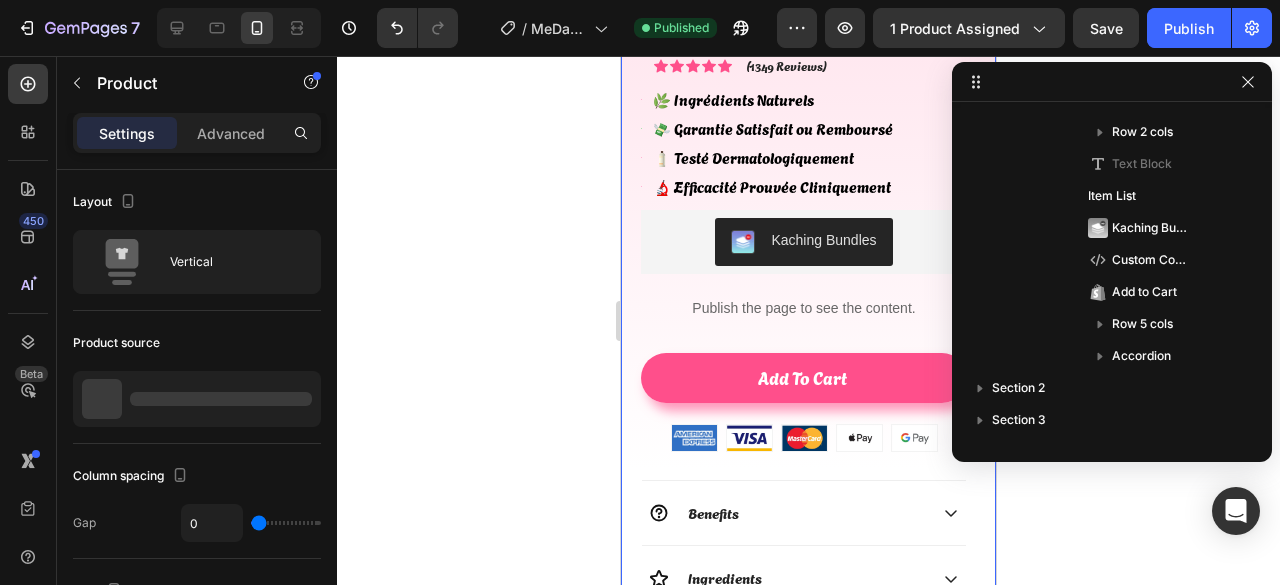 scroll, scrollTop: 0, scrollLeft: 0, axis: both 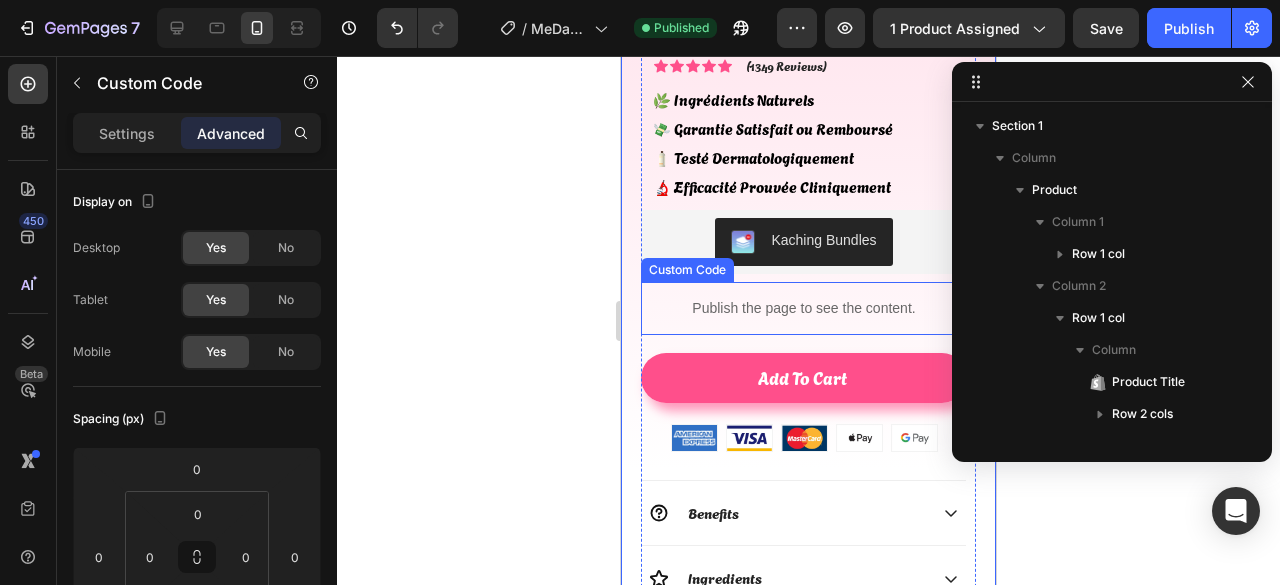 click on "Publish the page to see the content." at bounding box center (804, 308) 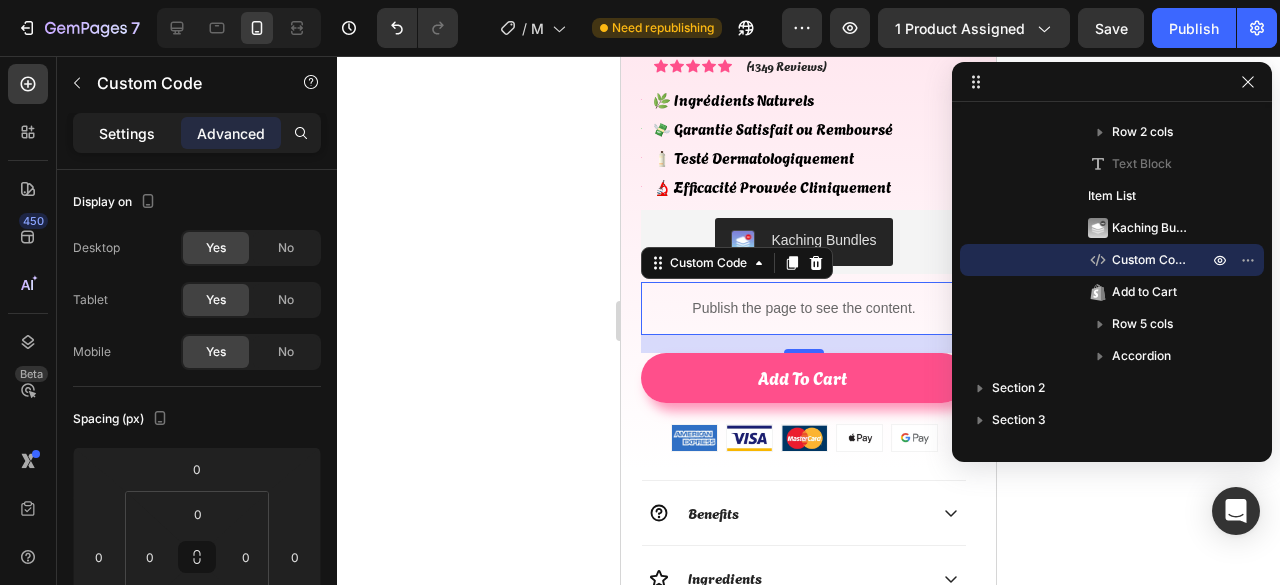 click on "Settings" 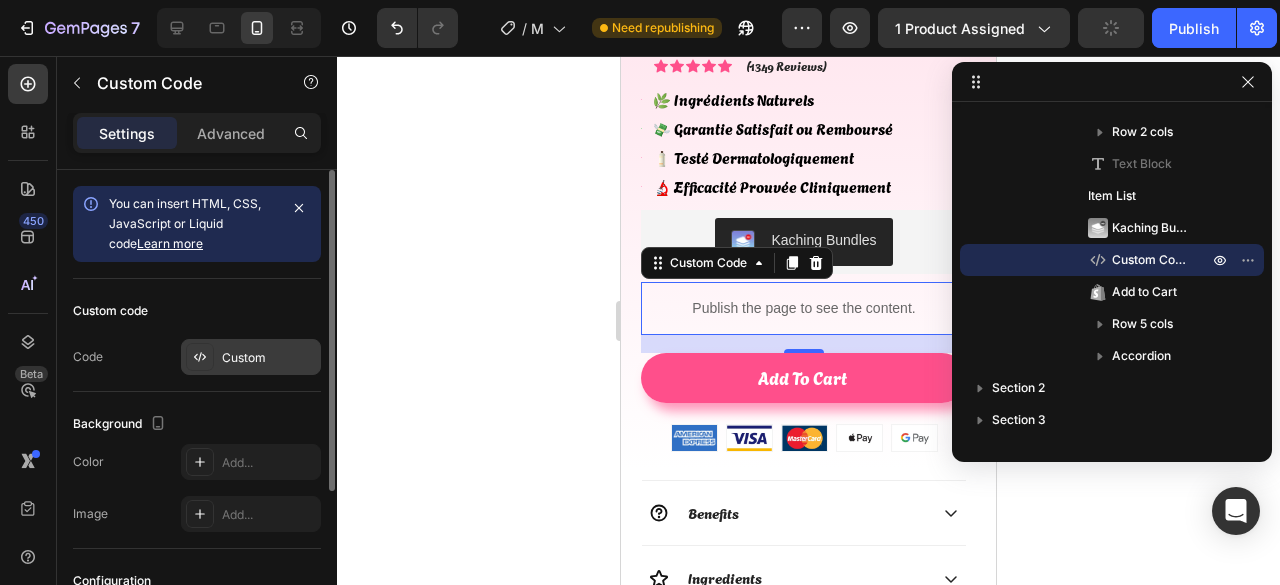 click on "Custom" at bounding box center [269, 358] 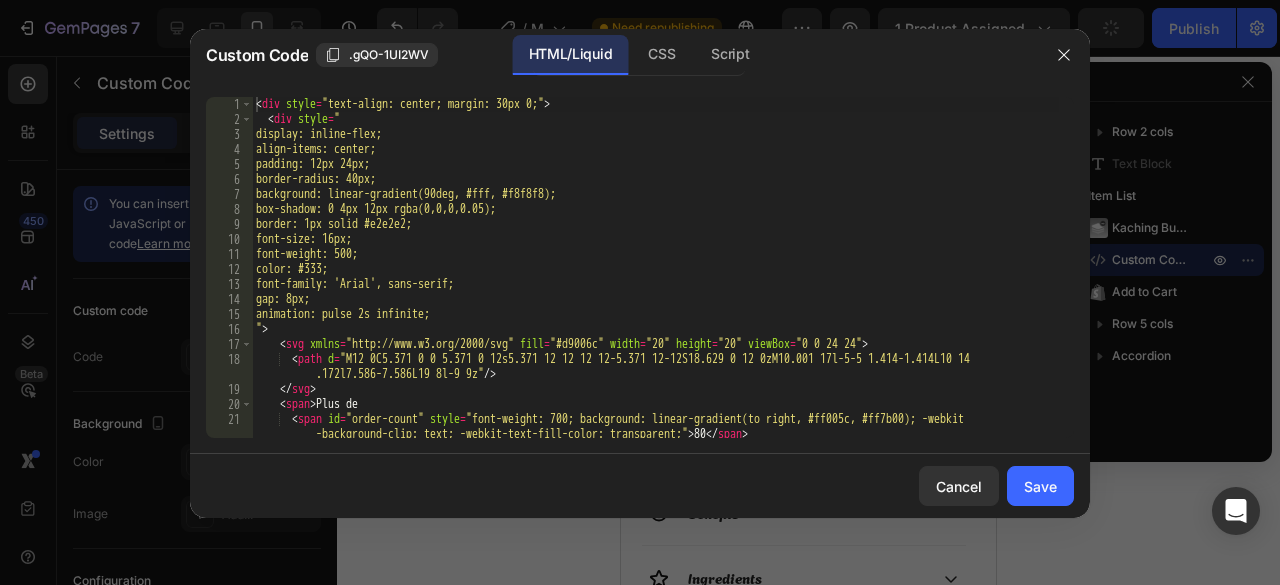 click on "< div   style = "text-align: center; margin: 30px 0;" >    < div   style = "     display: inline-flex;     align-items: center;     padding: 12px 24px;     border-radius: 40px;     background: linear-gradient(90deg, #fff, #f8f8f8);     box-shadow: 0 4px 12px rgba(0,0,0,0.05);     border: 1px solid #e2e2e2;     font-size: 16px;     font-weight: 500;     color: #333;     font-family: 'Arial', sans-serif;     gap: 8px;     animation: pulse 2s infinite;   " >      < svg   xmlns = "http://www.w3.org/2000/svg"   fill = "#d9006c"   width = "20"   height = "20"   viewBox = "0 0 24 24" >         < path   d = "M12 0C5.371 0 0 5.371 0 12s5.371 12 12 12 12-5.371 12-12S18.629 0 12 0zM10.001 17l-5-5 1.414-1.414L10 14            .172l7.586-7.586L19 8l-9 9z" />      </svg>      < span > Plus de          < span   id = "order-count"   style = "font-weight: 700; background: linear-gradient(to right, #ff005c, #ff7b00); -webkit -background-clip: text; -webkit-text-fill-color: transparent;" > 80 </ span >" at bounding box center (655, 282) 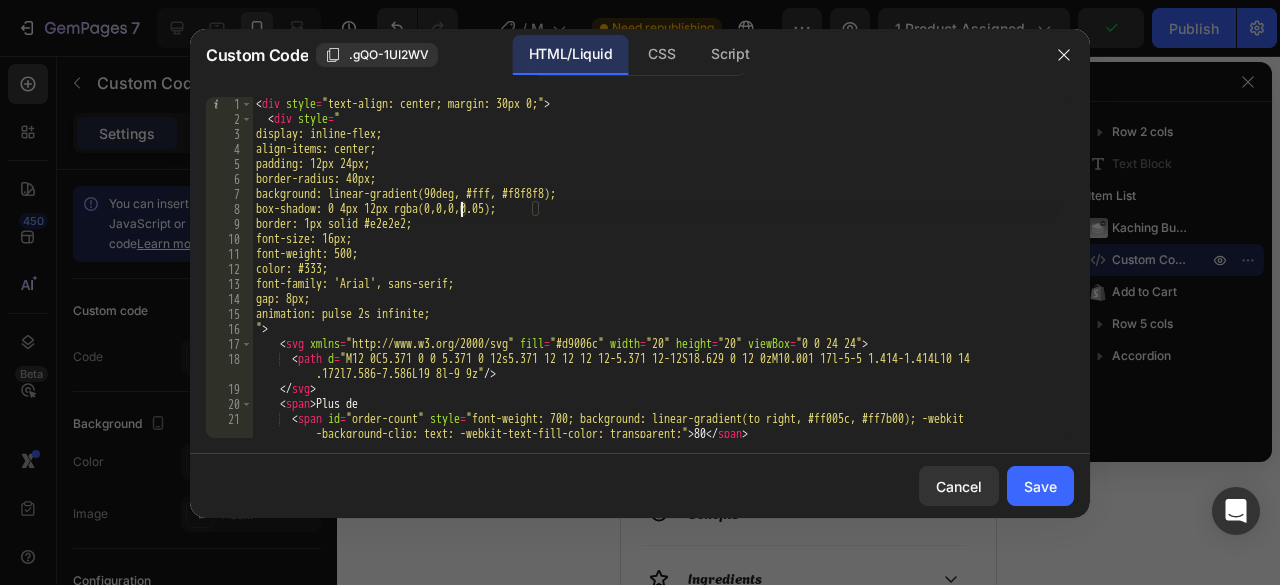 type on "</script>" 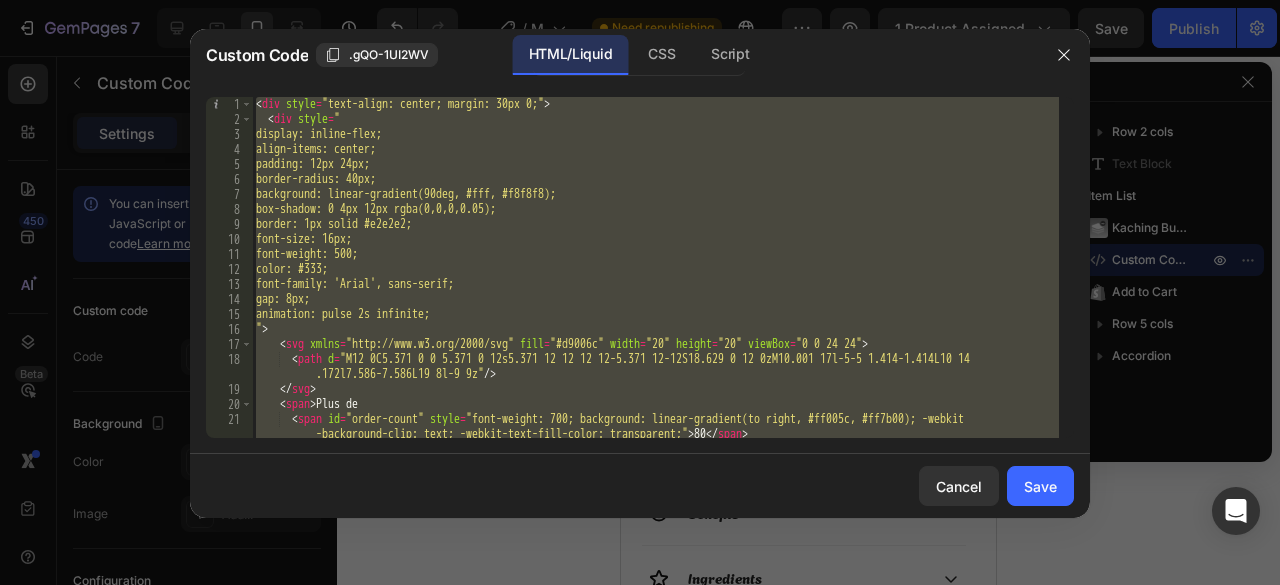 paste 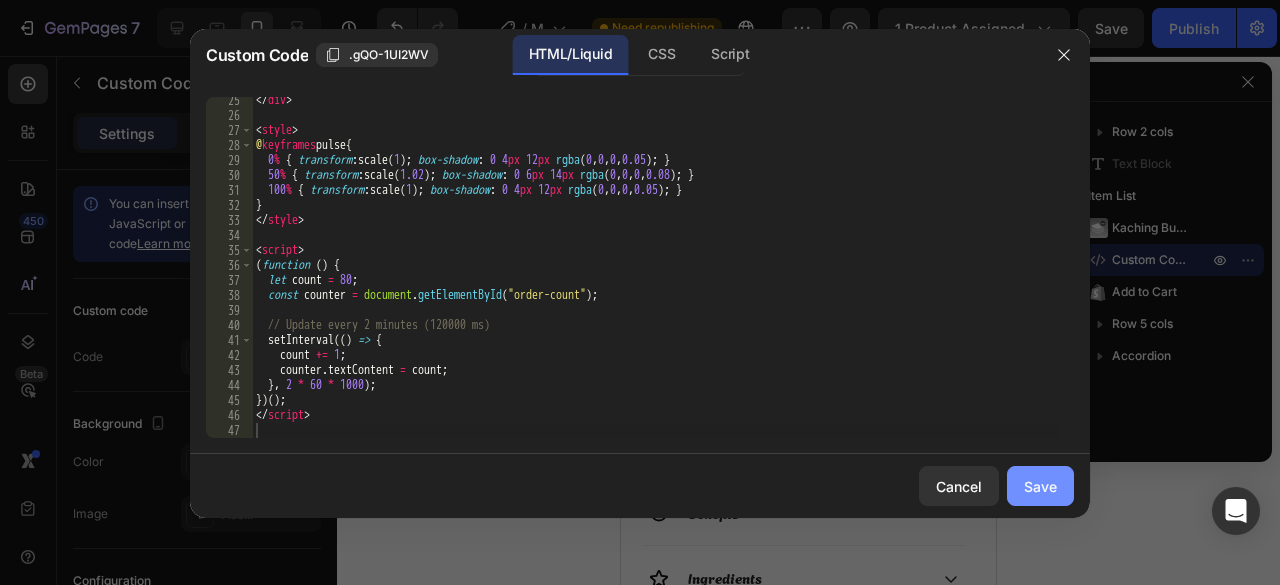 click on "Save" at bounding box center (1040, 486) 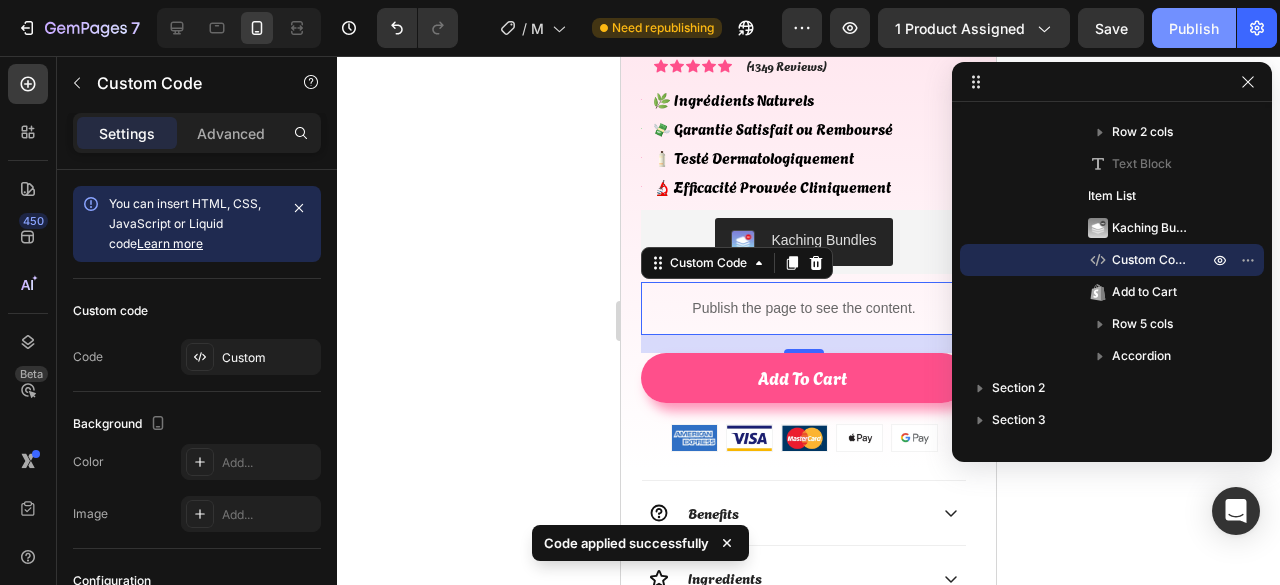 click on "Publish" 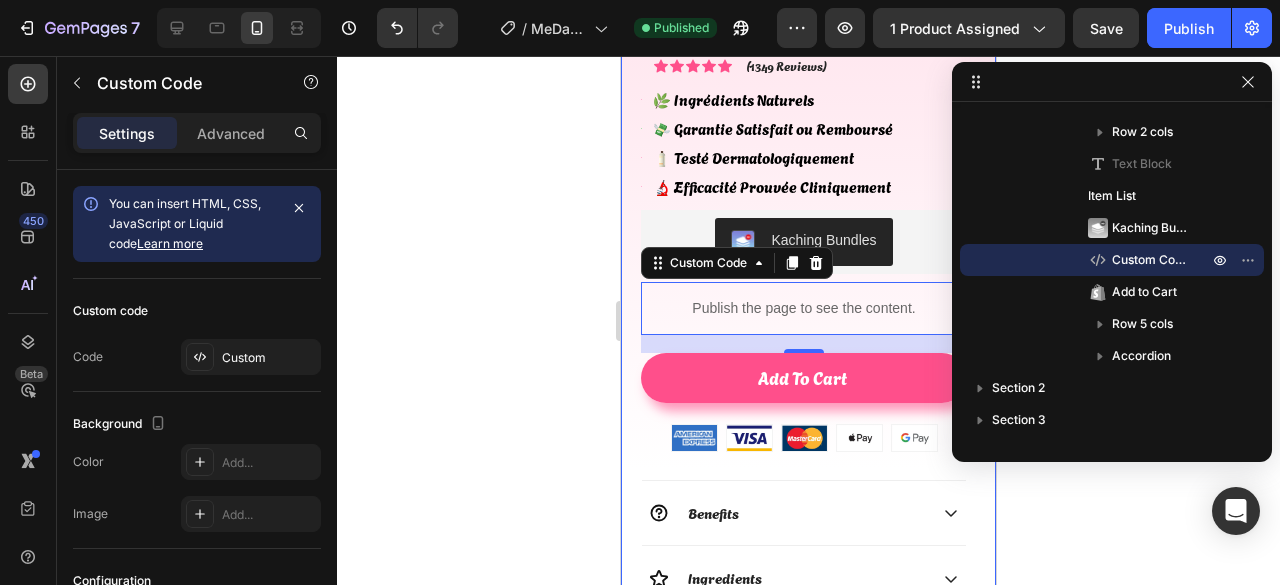 click on "Product Images Row Collagen Mask Product Title Icon Icon Icon Icon Icon Icon List (1349 Reviews) Text Block Row Le masque coréen qui fait des miracles en 2 heures. Votre peau n’aura jamais été aussi lumineuse. Text Block 🌿 Ingrédients Naturels
💸 Garantie Satisfait ou Remboursé 🧴 Testé Dermatologiquement  🔬 Efficacité Prouvée Cliniquement Item List Kaching Bundles Kaching Bundles
Publish the page to see the content.
Custom Code   18 Add to cart Add to Cart Image Image Image Image Image Row
Benefits
Ingredients
How to use Accordion Row Product" at bounding box center [808, 89] 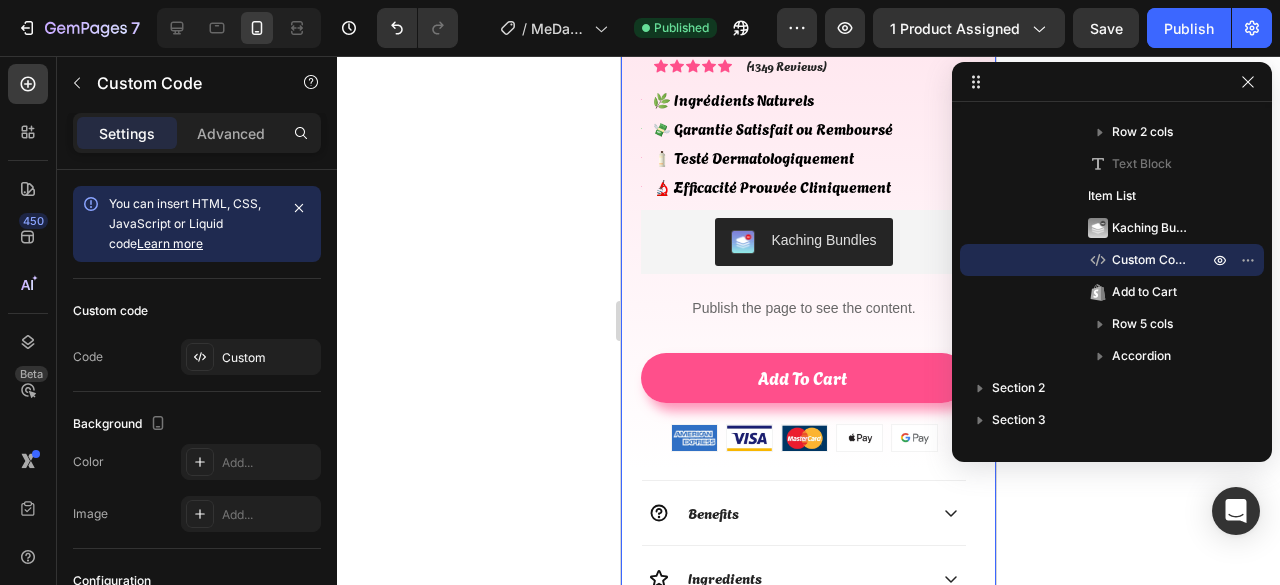 scroll, scrollTop: 0, scrollLeft: 0, axis: both 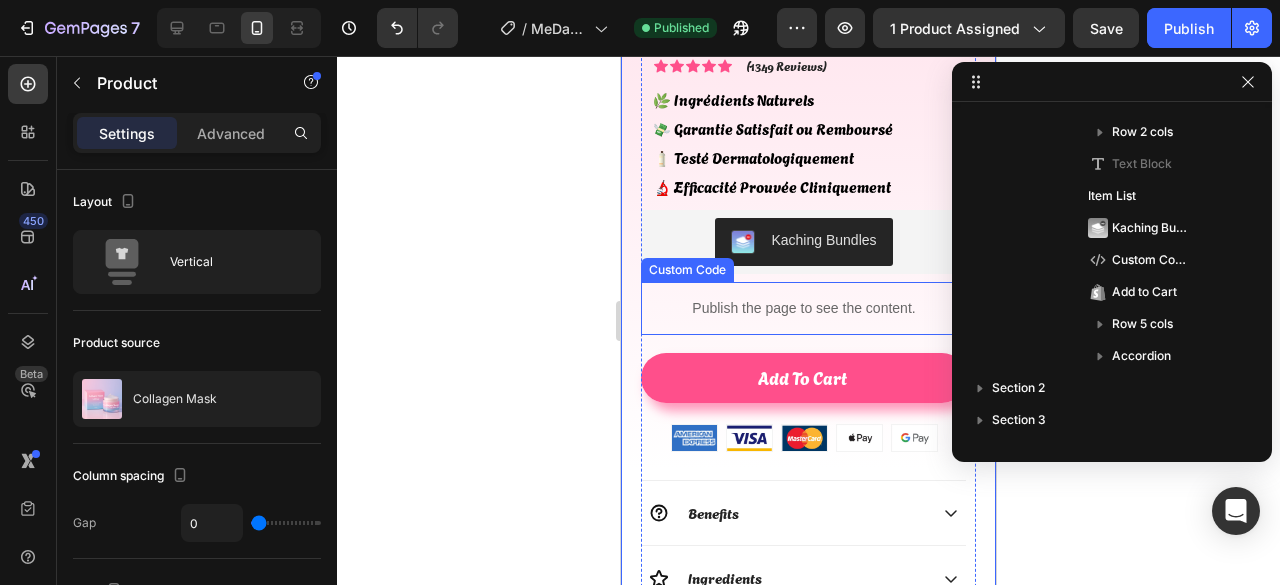click on "Publish the page to see the content." at bounding box center [804, 308] 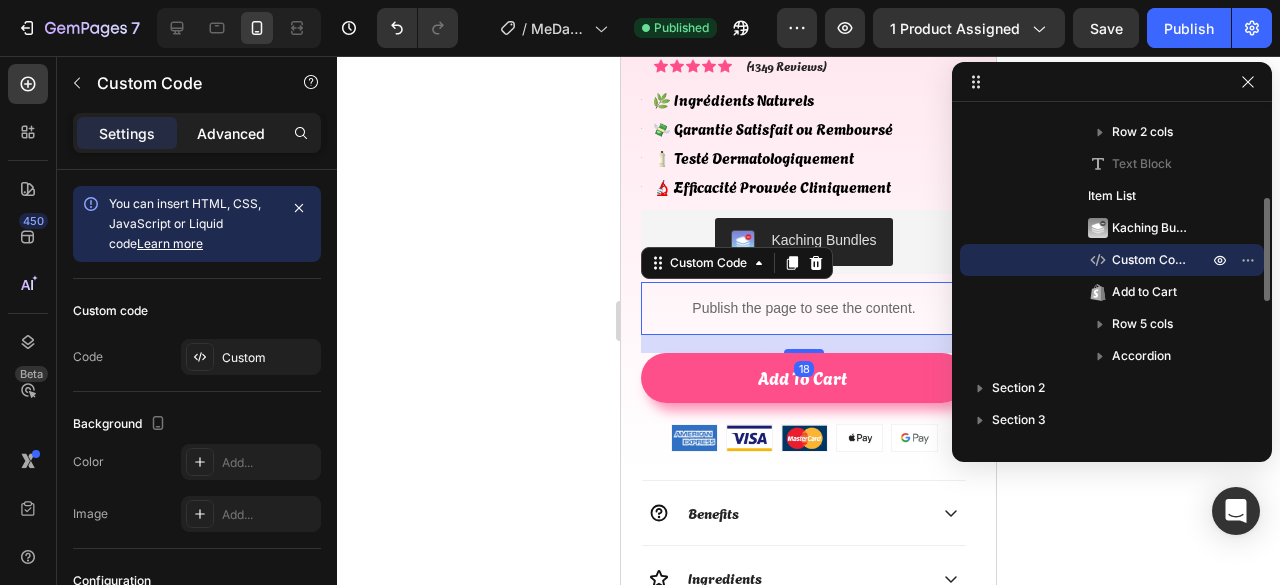 click on "Advanced" at bounding box center [231, 133] 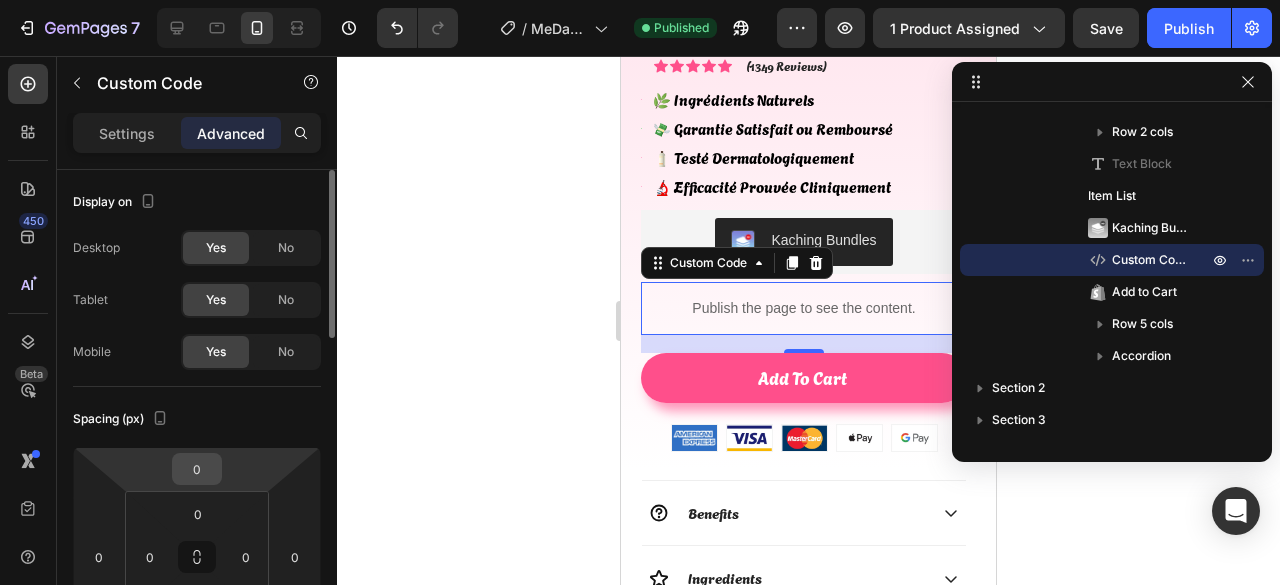 click on "0" at bounding box center (197, 469) 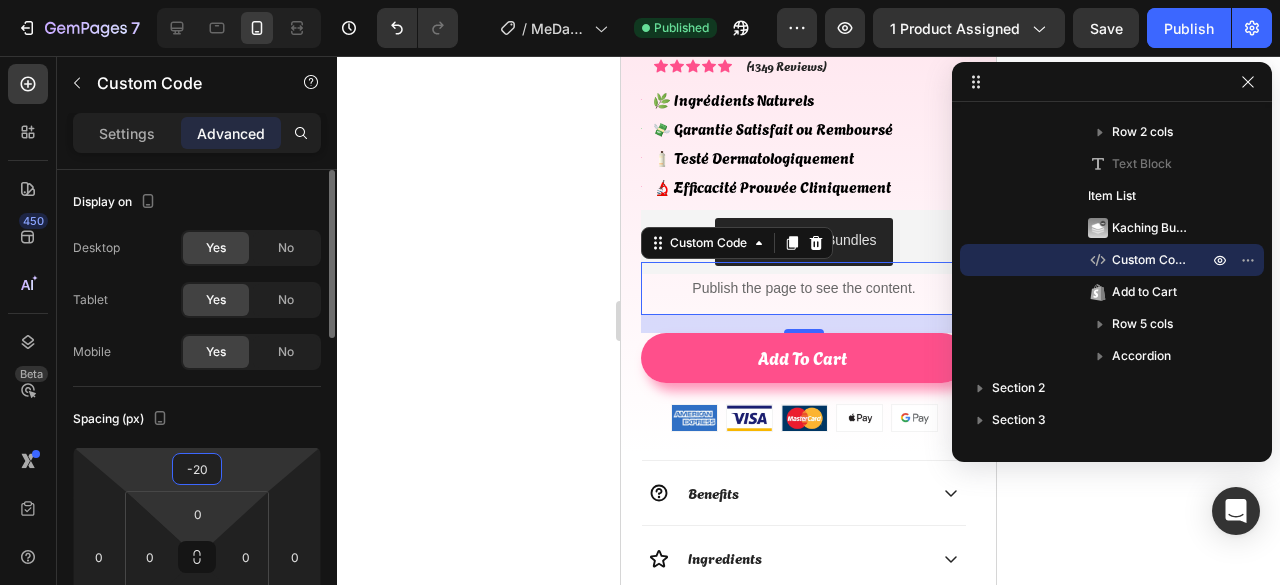 scroll, scrollTop: 200, scrollLeft: 0, axis: vertical 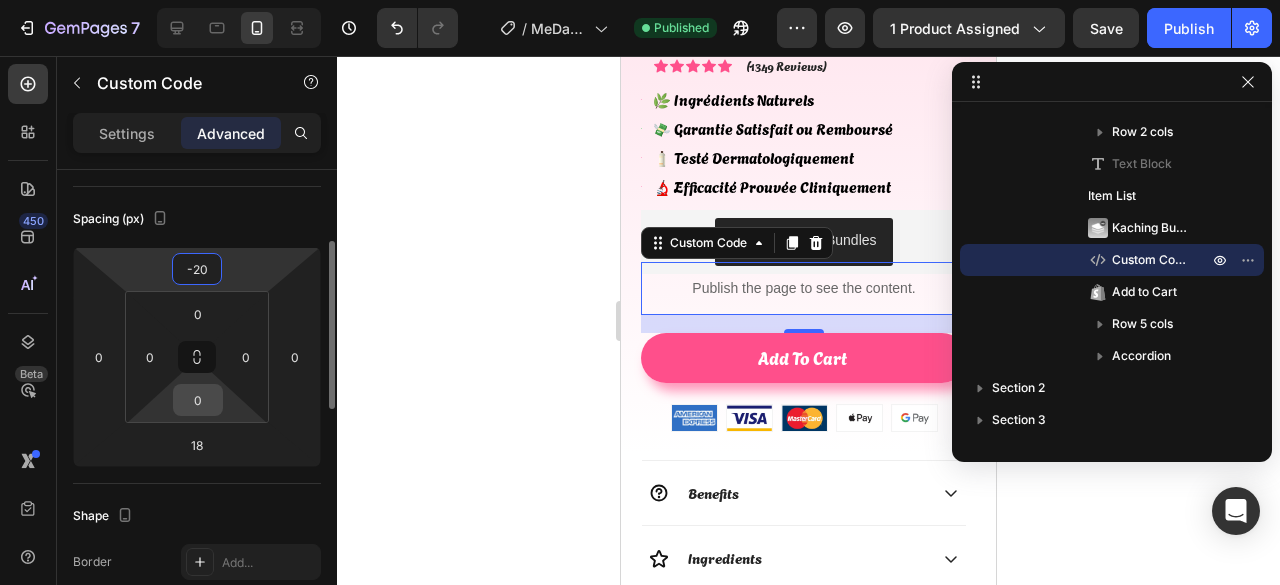 type on "-20" 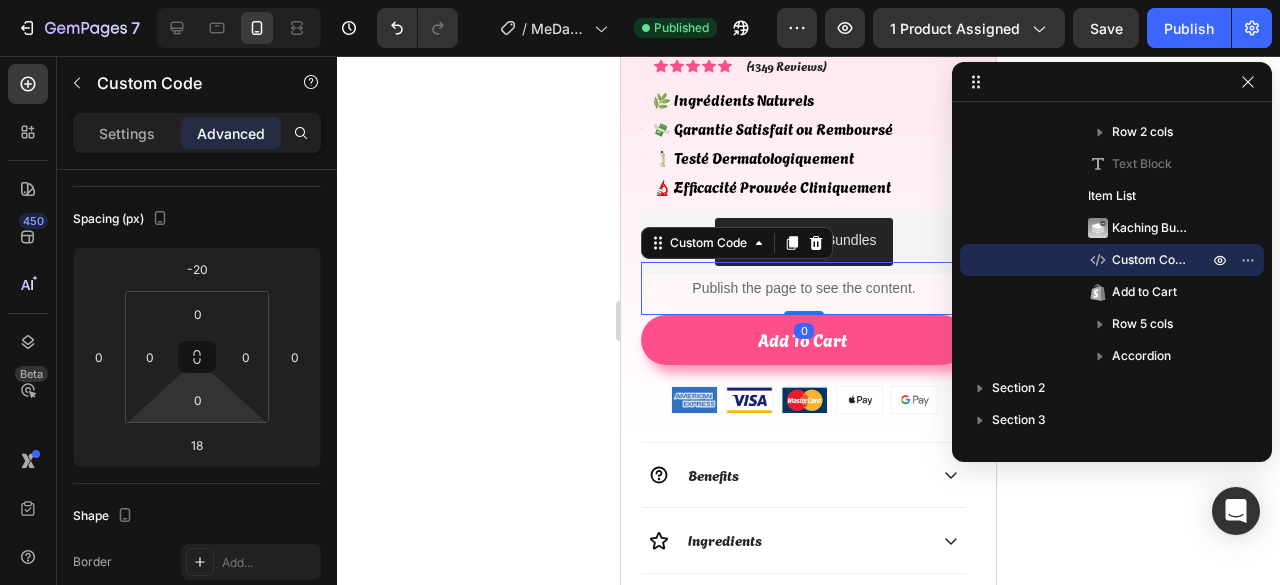 drag, startPoint x: 806, startPoint y: 370, endPoint x: 811, endPoint y: 347, distance: 23.537205 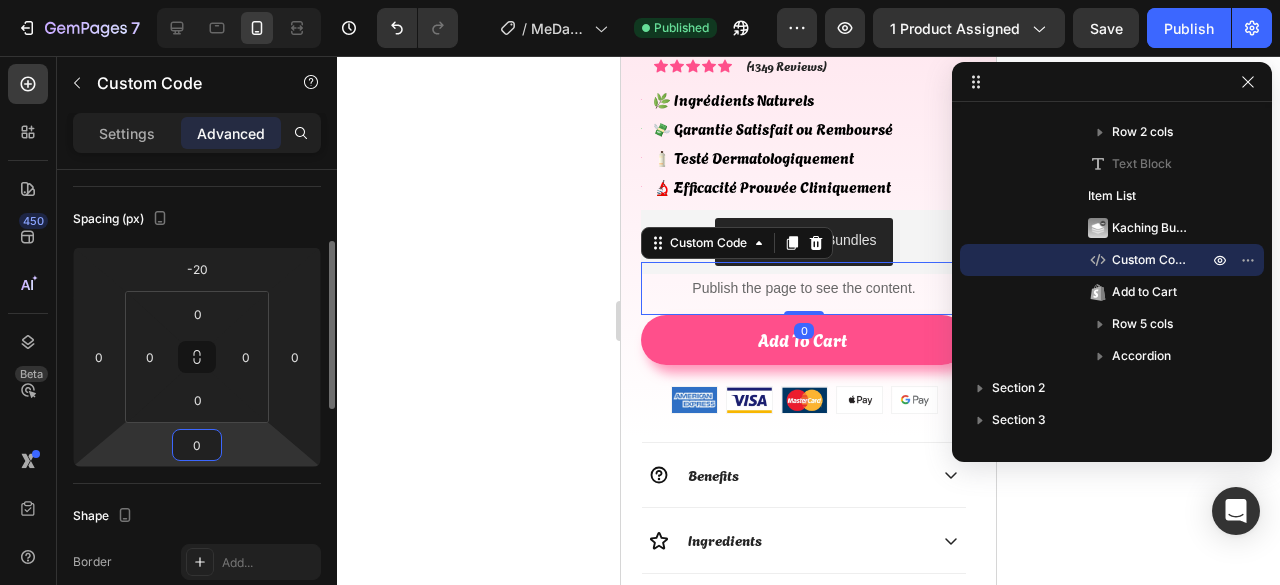 click on "0" at bounding box center (197, 445) 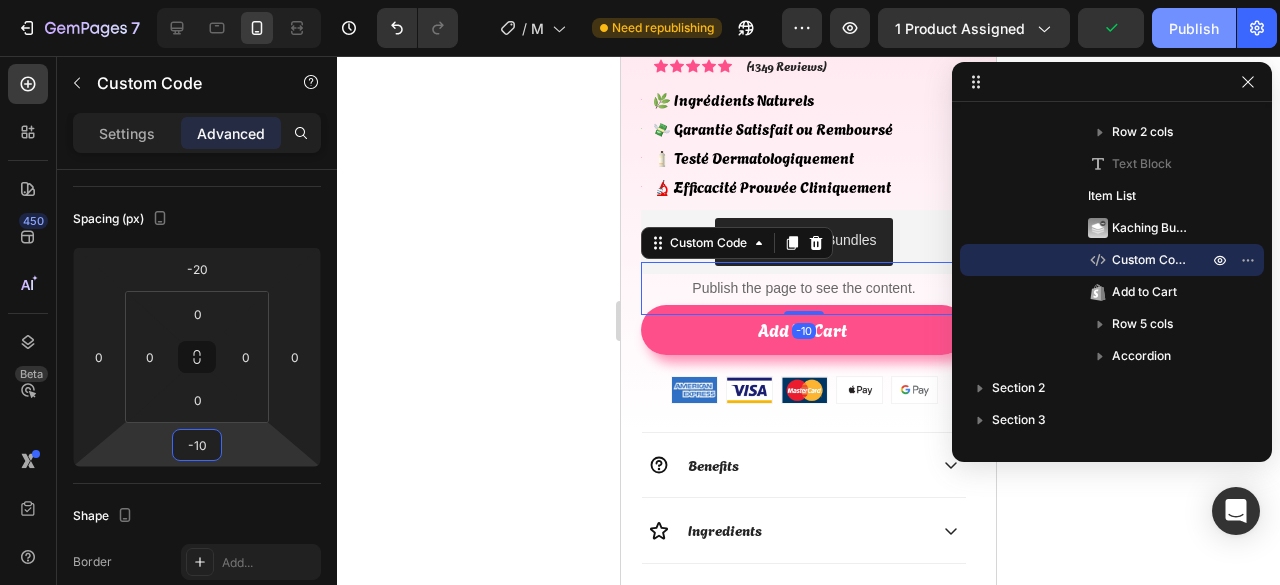 type on "-10" 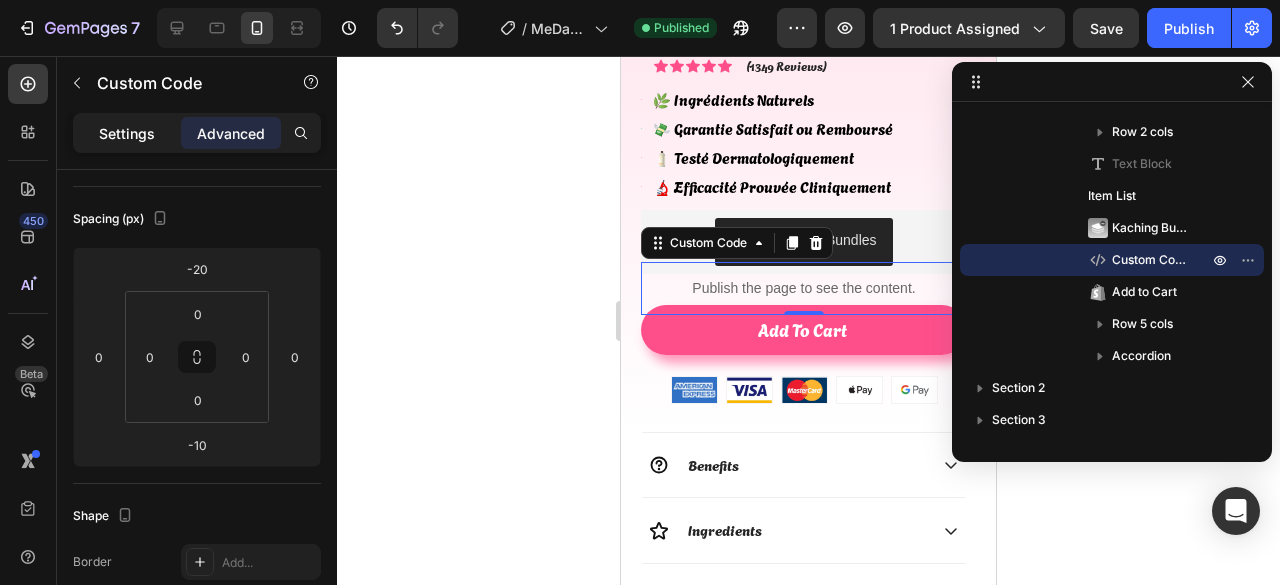 click on "Settings" at bounding box center (127, 133) 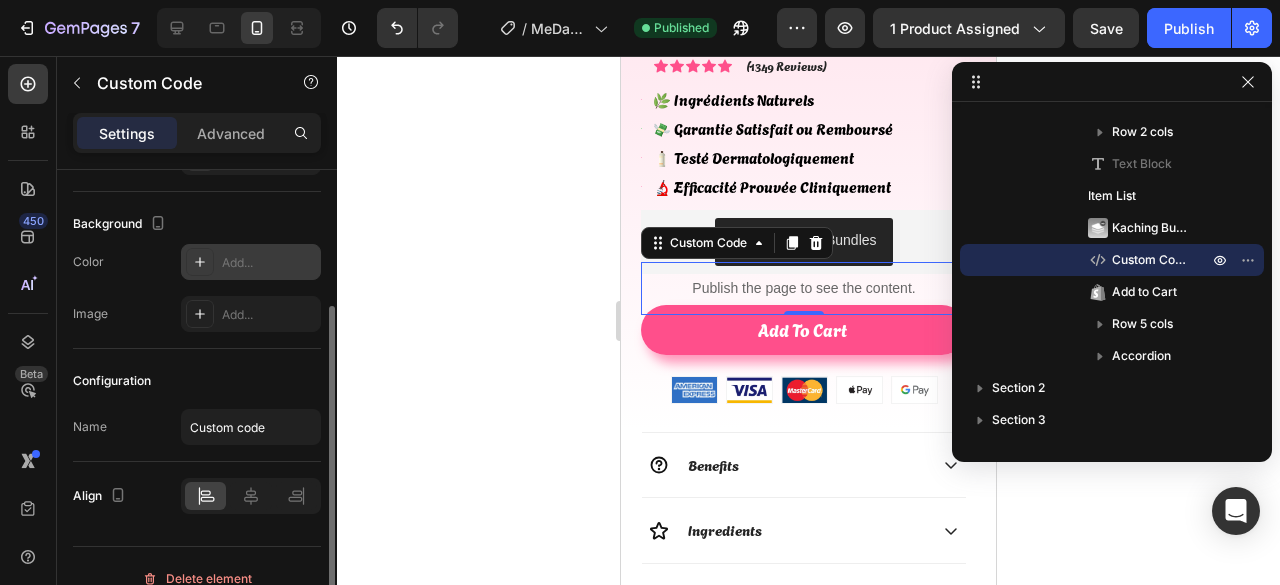 click on "Add..." at bounding box center [269, 263] 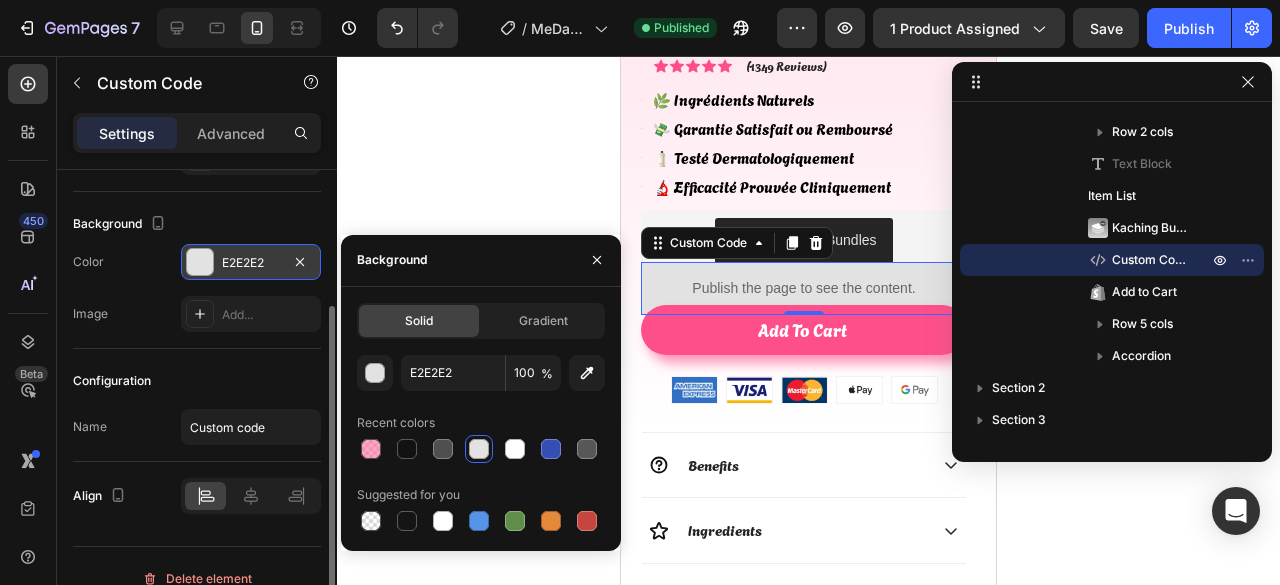 click on "Background" at bounding box center (197, 224) 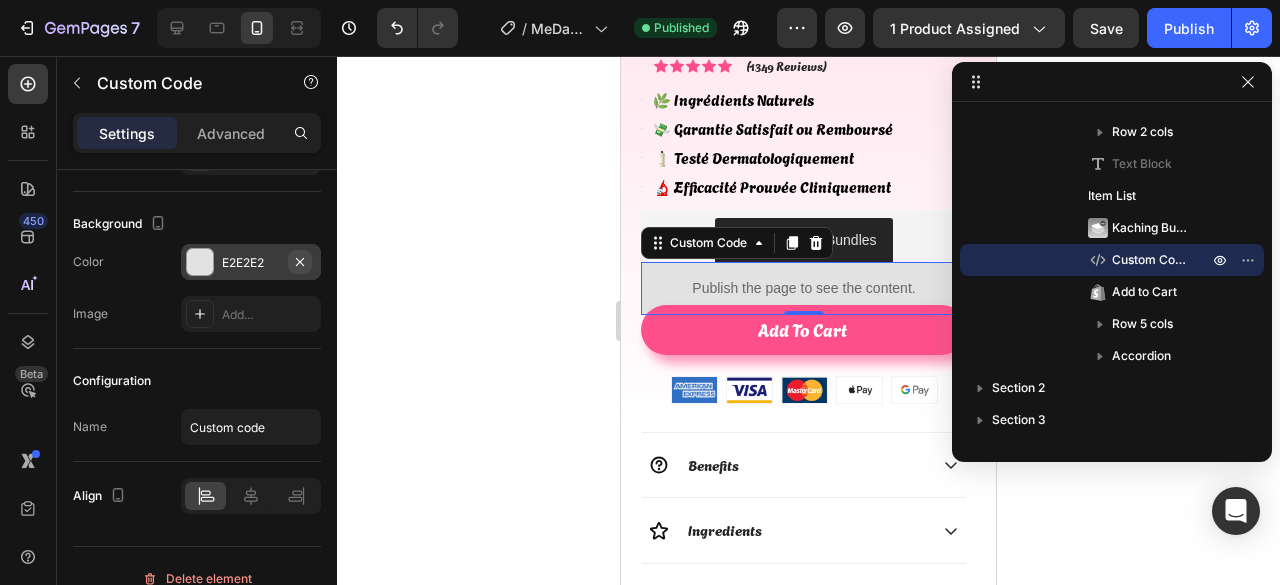 click 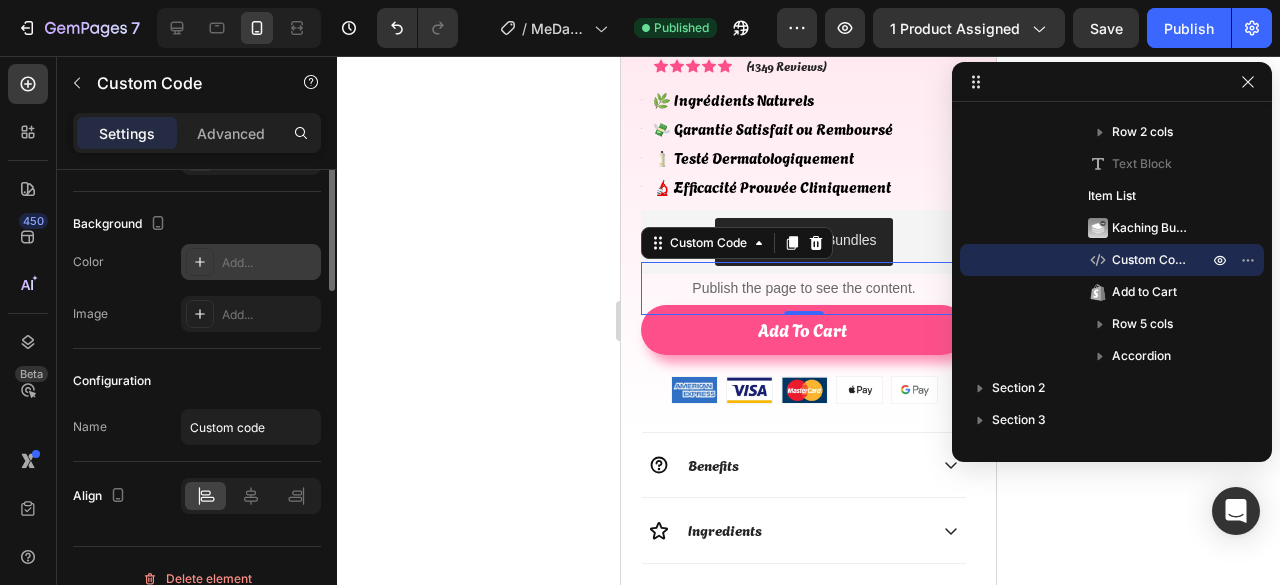 scroll, scrollTop: 0, scrollLeft: 0, axis: both 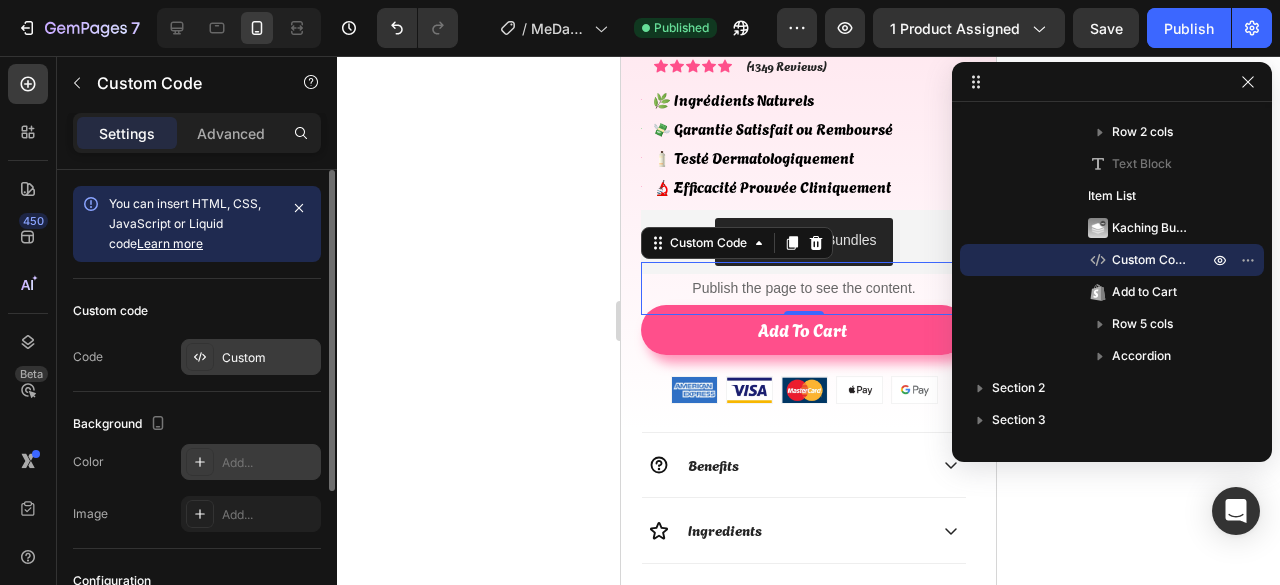 click on "Custom" at bounding box center [269, 358] 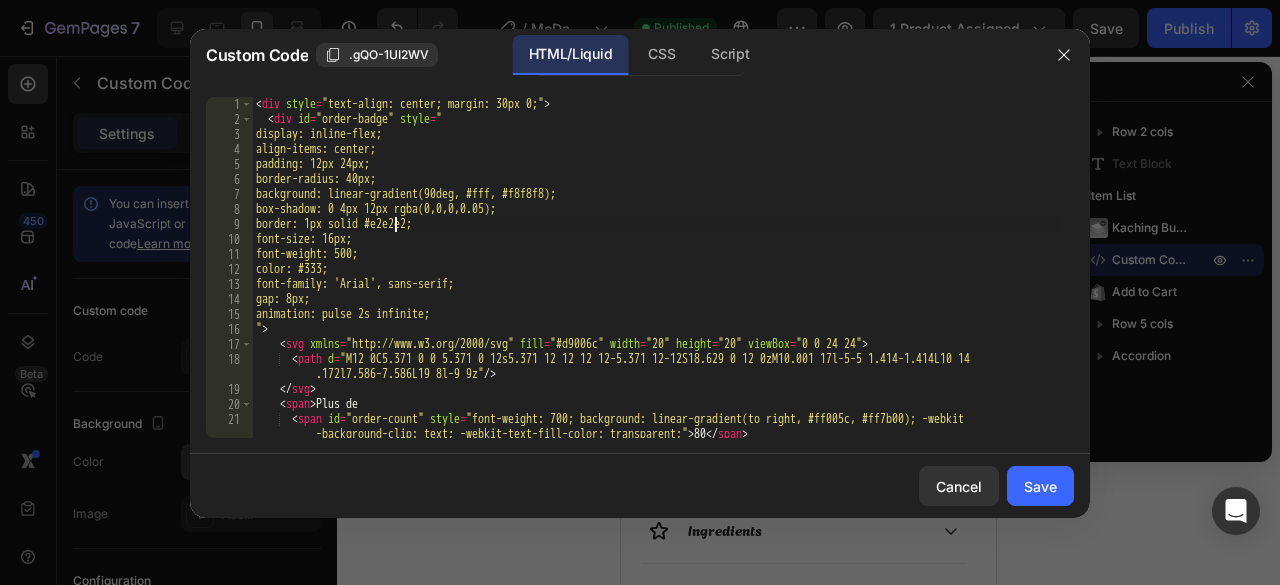 click on "< div   style = "text-align: center; margin: 30px 0;" >    < div   id = "order-badge"   style = "     display: inline-flex;     align-items: center;     padding: 12px 24px;     border-radius: 40px;     background: linear-gradient(90deg, #fff, #f8f8f8);     box-shadow: 0 4px 12px rgba(0,0,0,0.05);     border: 1px solid #e2e2e2;     font-size: 16px;     font-weight: 500;     color: #333;     font-family: 'Arial', sans-serif;     gap: 8px;     animation: pulse 2s infinite;   " >      < svg   xmlns = "http://www.w3.org/2000/svg"   fill = "#d9006c"   width = "20"   height = "20"   viewBox = "0 0 24 24" >         < path   d = "M12 0C5.371 0 0 5.371 0 12s5.371 12 12 12 12-5.371 12-12S18.629 0 12 0zM10.001 17l-5-5 1.414-1.414L10 14            .172l7.586-7.586L19 8l-9 9z" />      </ svg>      < span > Plus de          < span   id = "order-count"   style = "font-weight: 700; background: linear-gradient(to right, #ff005c, #ff7b00); -webkit -background-clip: text; -webkit-text-fill-color: transparent;" > 80 </ span >          commandes en 24h</ div >" at bounding box center (655, 282) 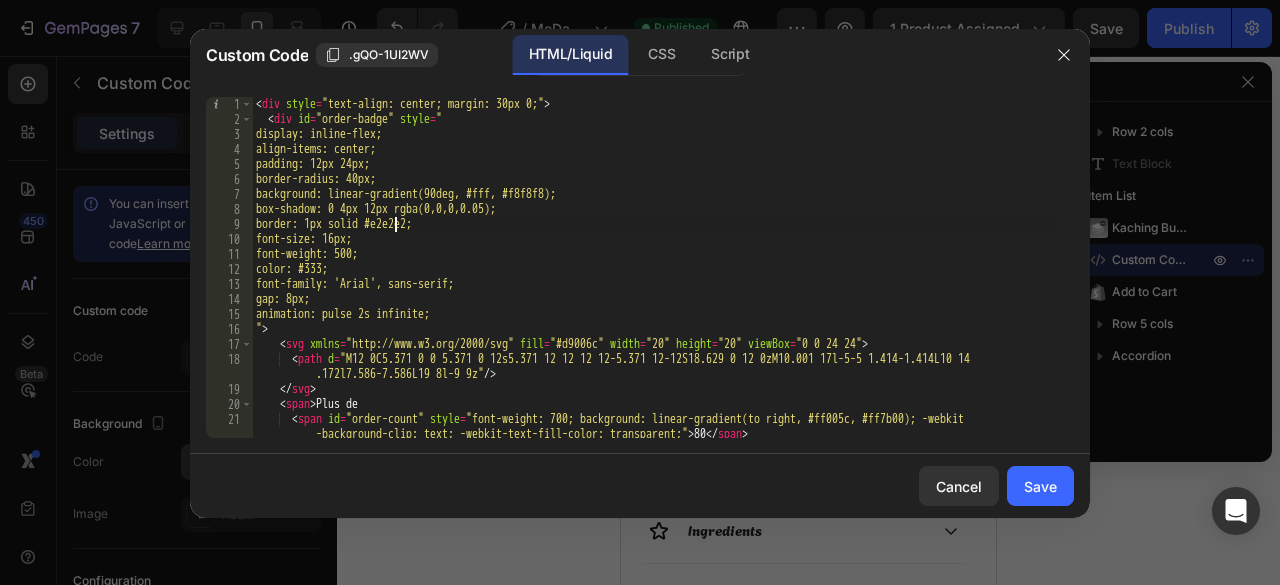 type on "</script>" 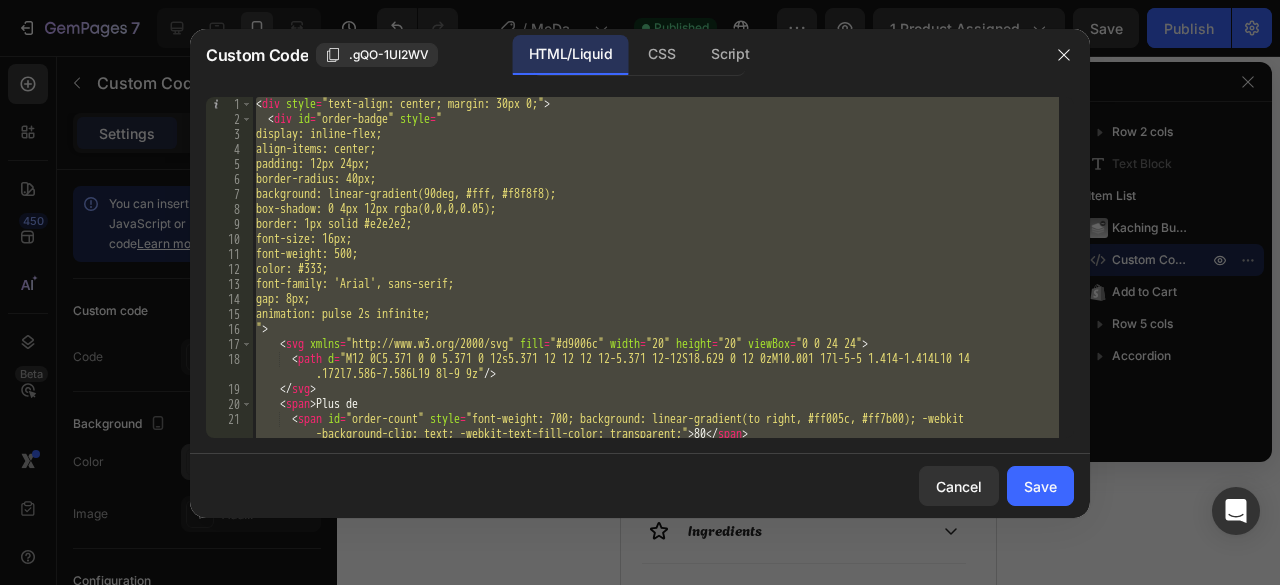 paste 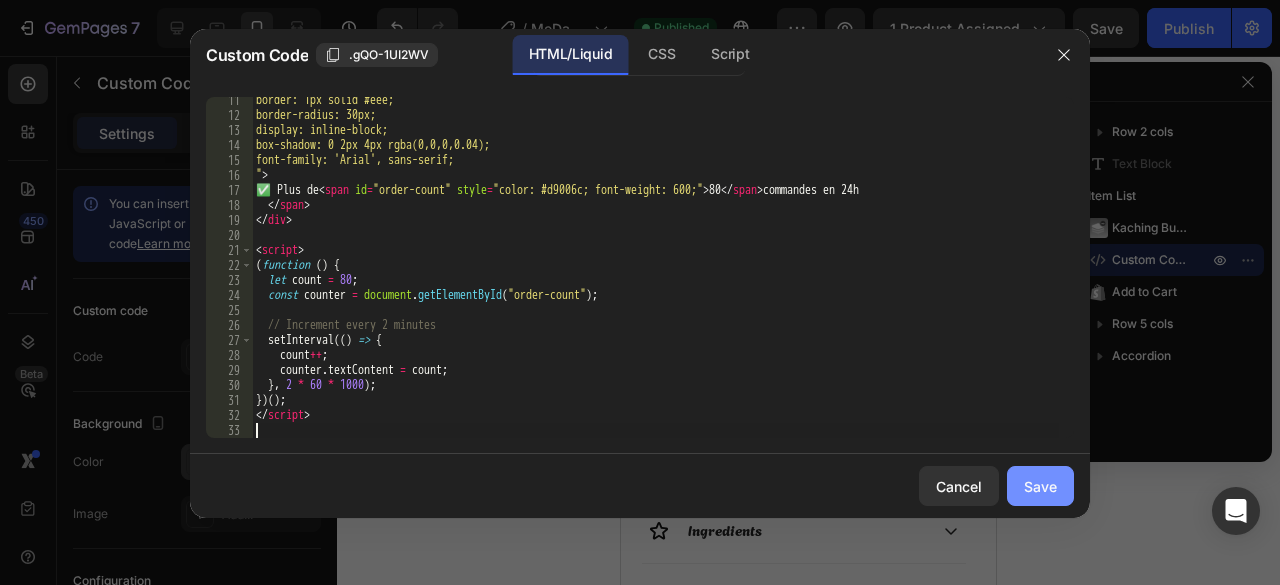click on "Save" at bounding box center [1040, 486] 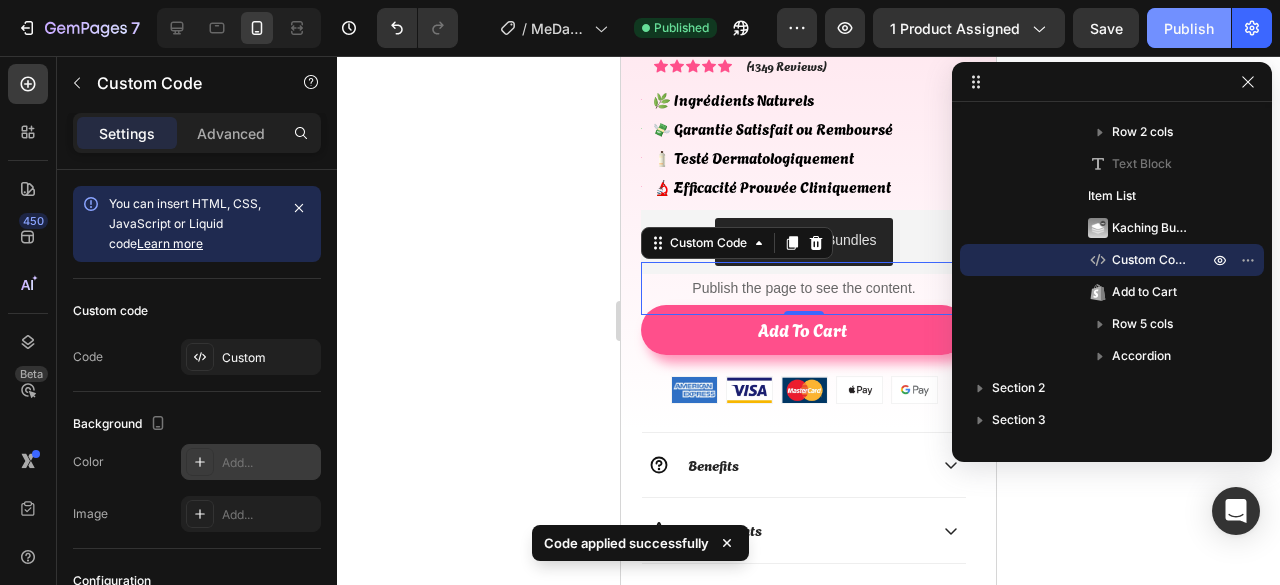 click on "Publish" 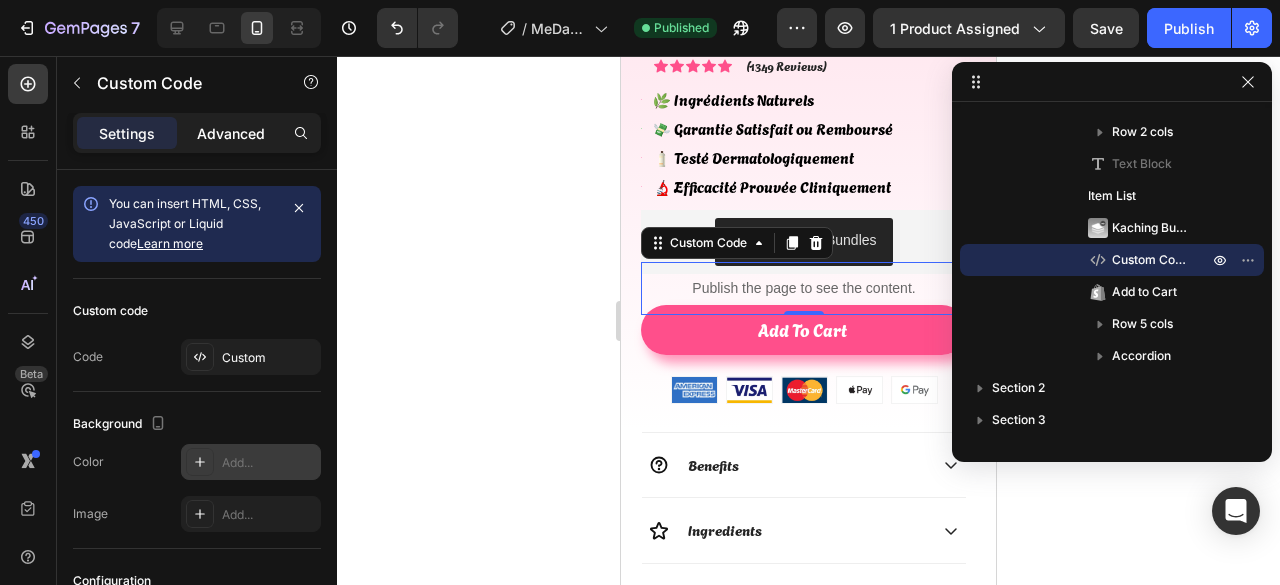 click on "Advanced" at bounding box center [231, 133] 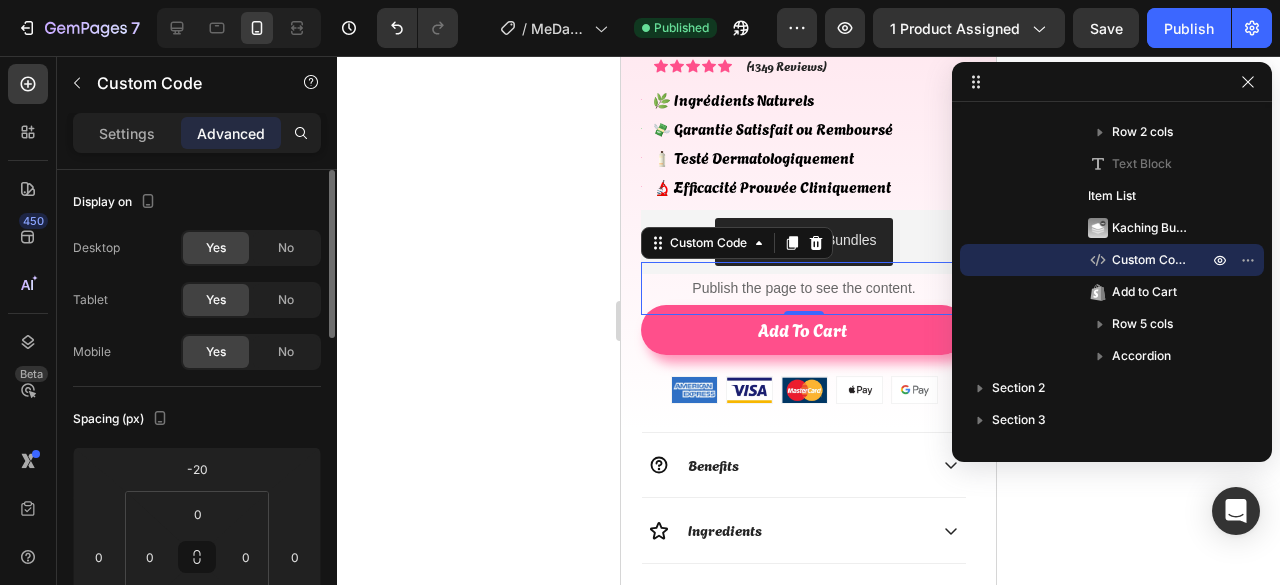 scroll, scrollTop: 100, scrollLeft: 0, axis: vertical 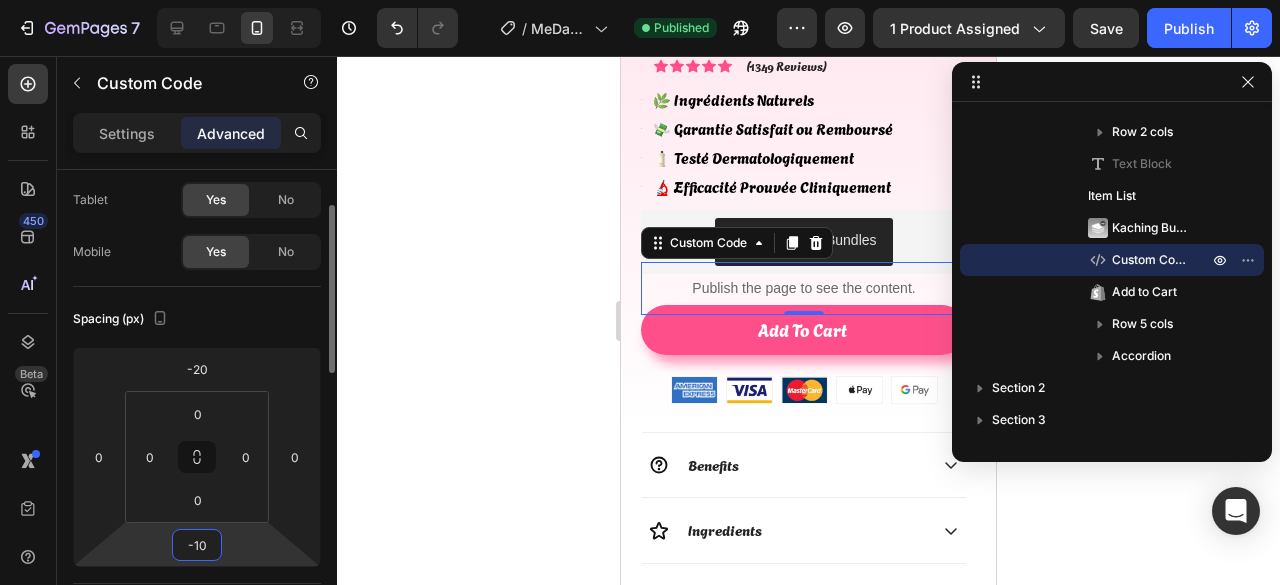 click on "-10" at bounding box center [197, 545] 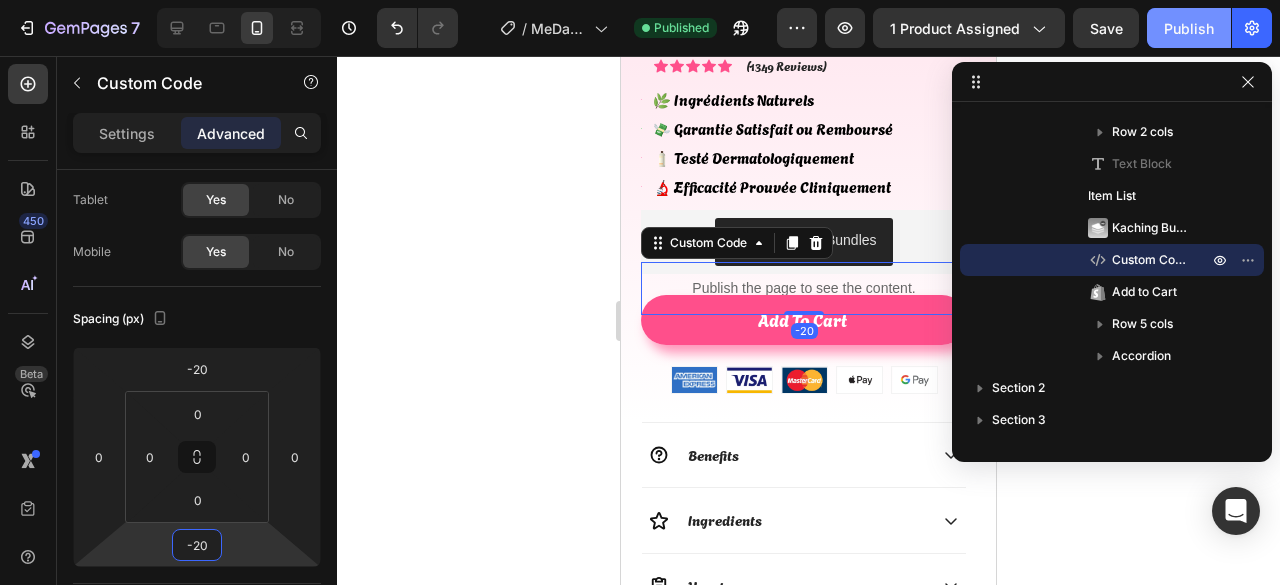 type on "-20" 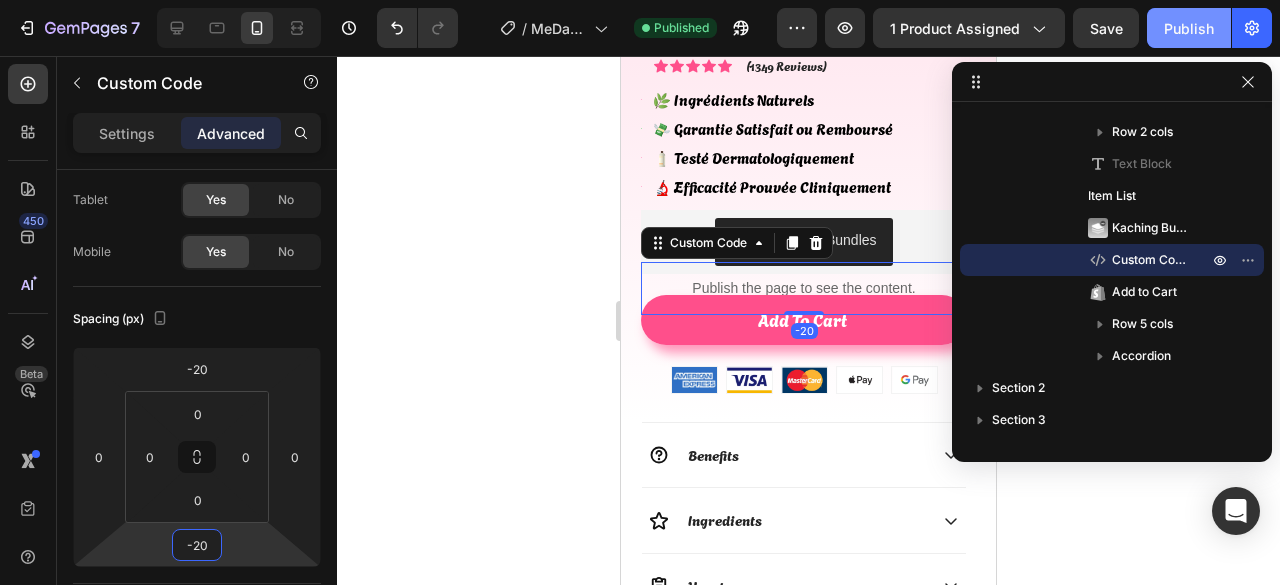 click on "Publish" 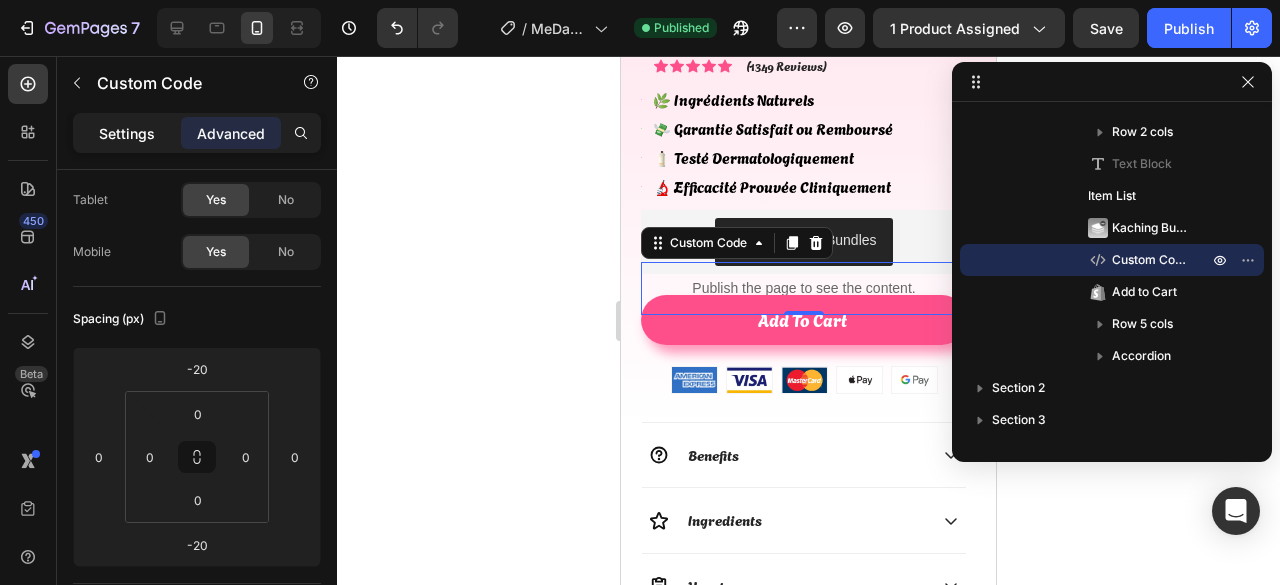 click on "Settings" at bounding box center (127, 133) 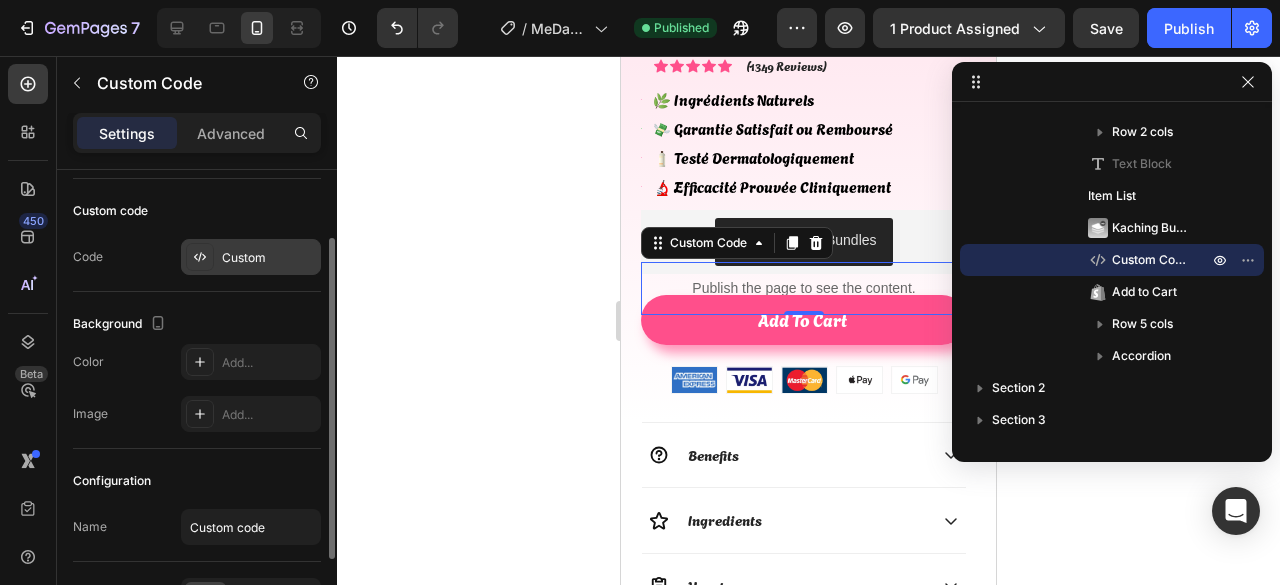 click on "Custom" at bounding box center [269, 258] 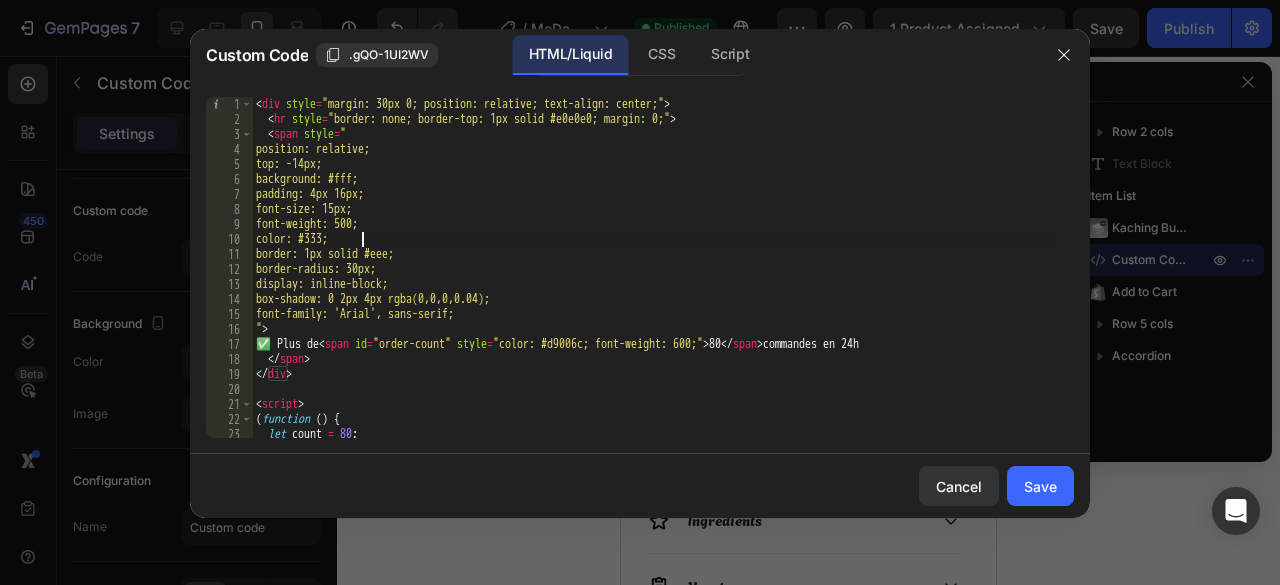 click on "< div   style = "margin: 30px 0; position: relative; text-align: center;" >    < hr   style = "border: none; border-top: 1px solid #e0e0e0; margin: 0;" >    < span   style = "     position: relative;     top: -14px;     background: #fff;     padding: 4px 16px;     font-size: 15px;     font-weight: 500;     color: #333;     border: 1px solid #eee;     border-radius: 30px;     display: inline-block;     box-shadow: 0 2px 4px rgba(0,0,0,0.04);     font-family: 'Arial', sans-serif;   " >     ✅ Plus de  < span   id = "order-count"   style = "color: #d9006c; font-weight: 600;" > 80 </ span >  commandes en 24h    </ span > </ div > < script > ( function   ( )   {    let   count   =   80 ;    const   counter   =   document . getElementById ( "order-count" ) ;" at bounding box center [655, 282] 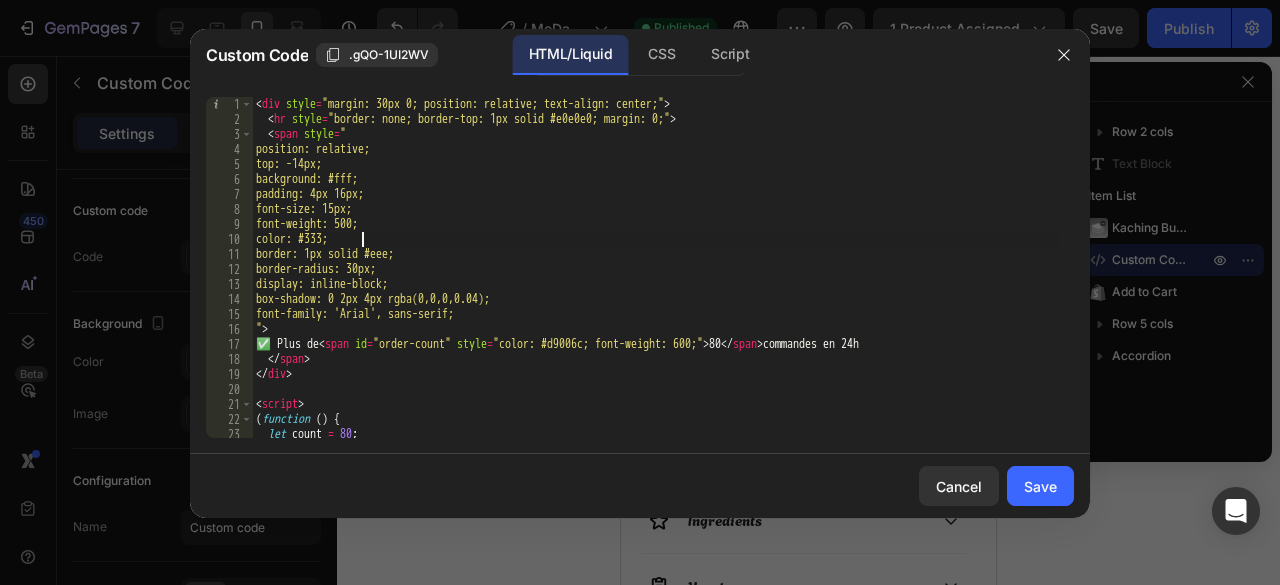 type on "</script>" 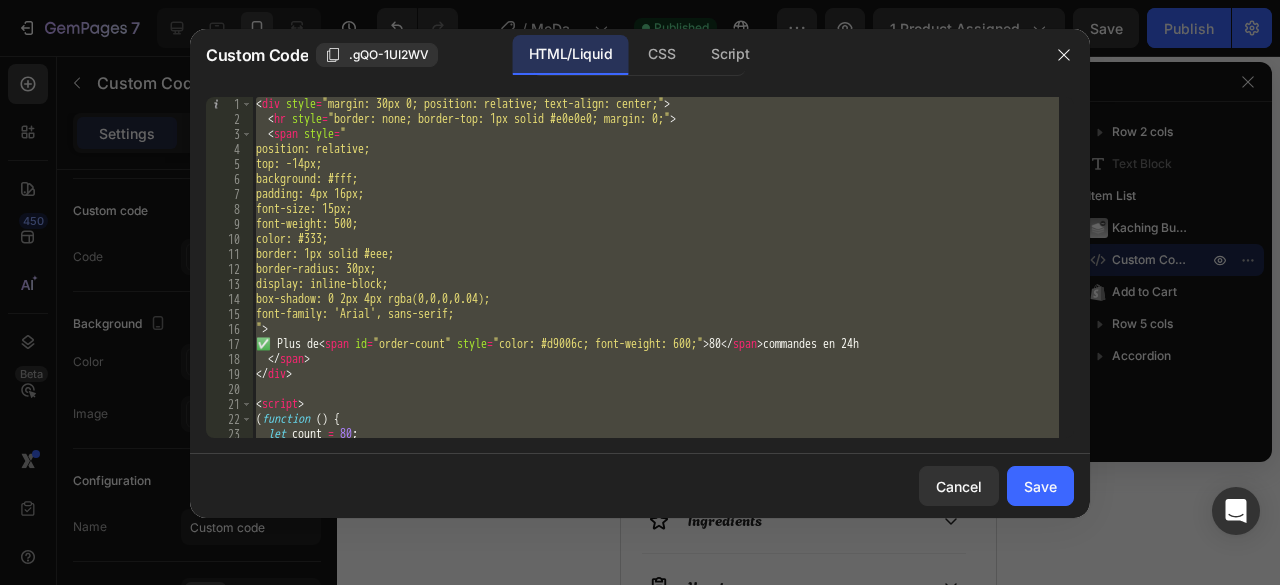 paste 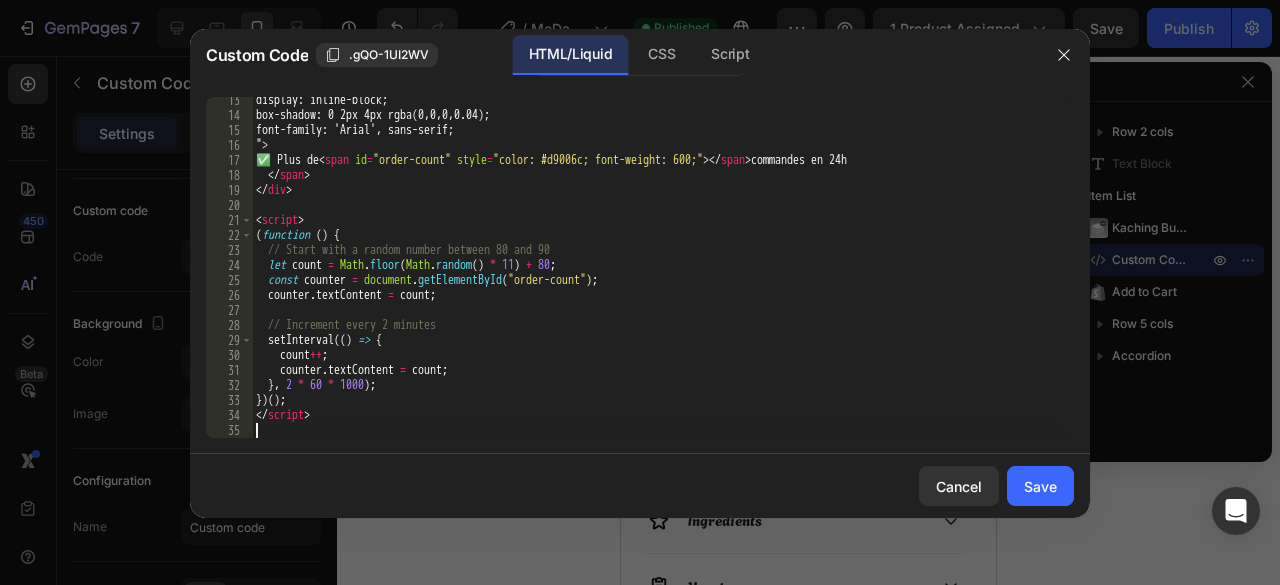 scroll, scrollTop: 184, scrollLeft: 0, axis: vertical 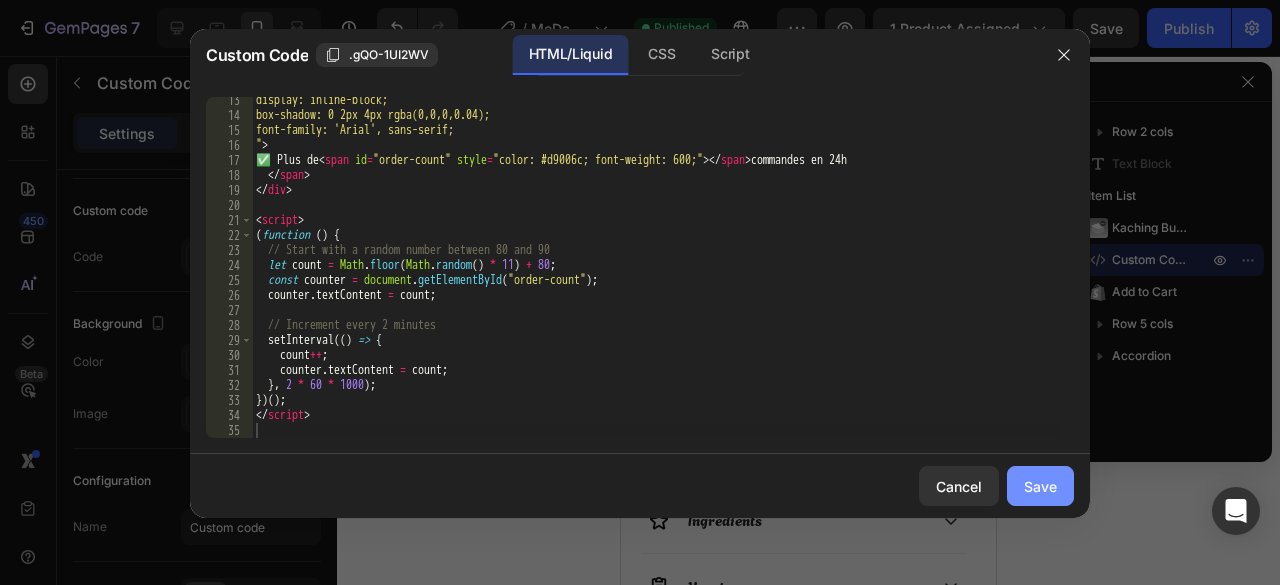 click on "Save" at bounding box center [1040, 486] 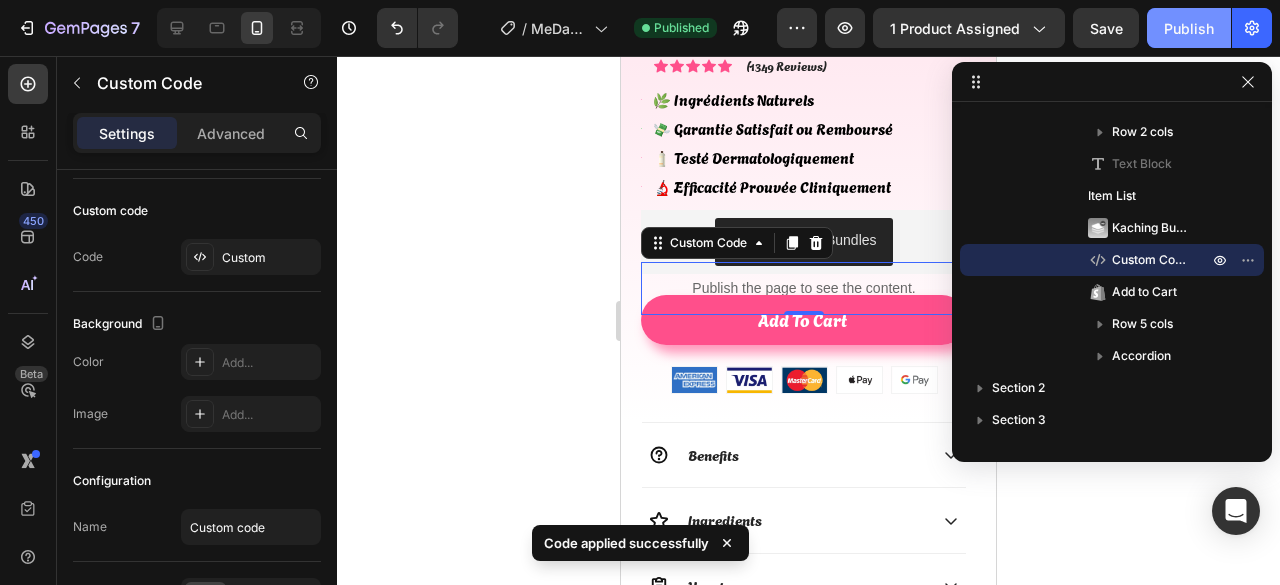 click on "Publish" at bounding box center [1189, 28] 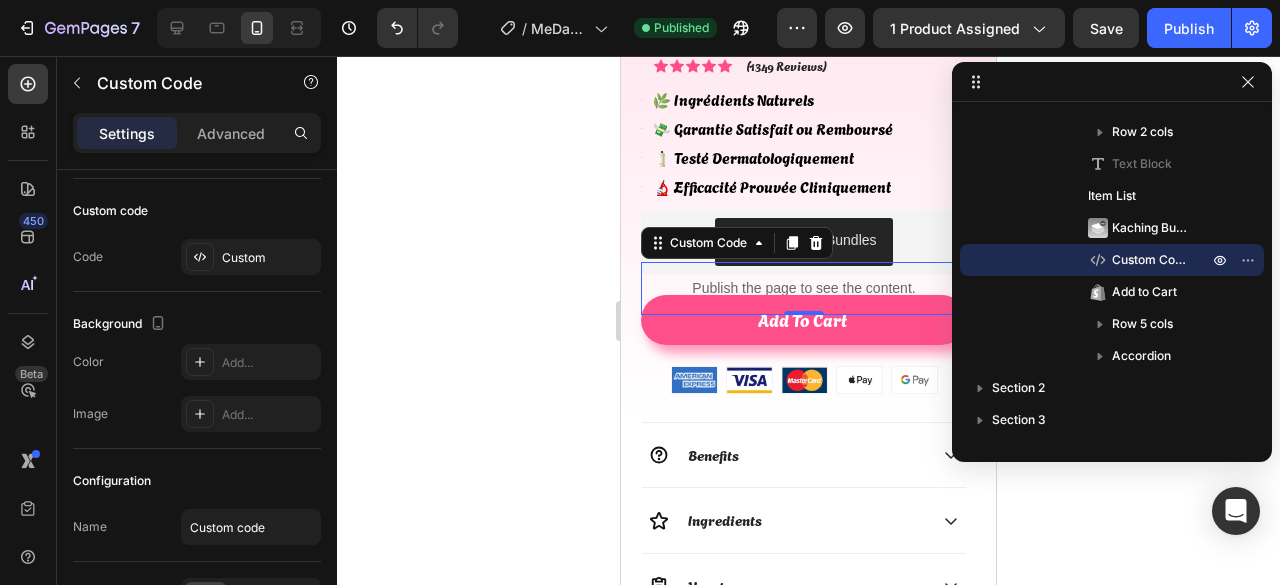 click 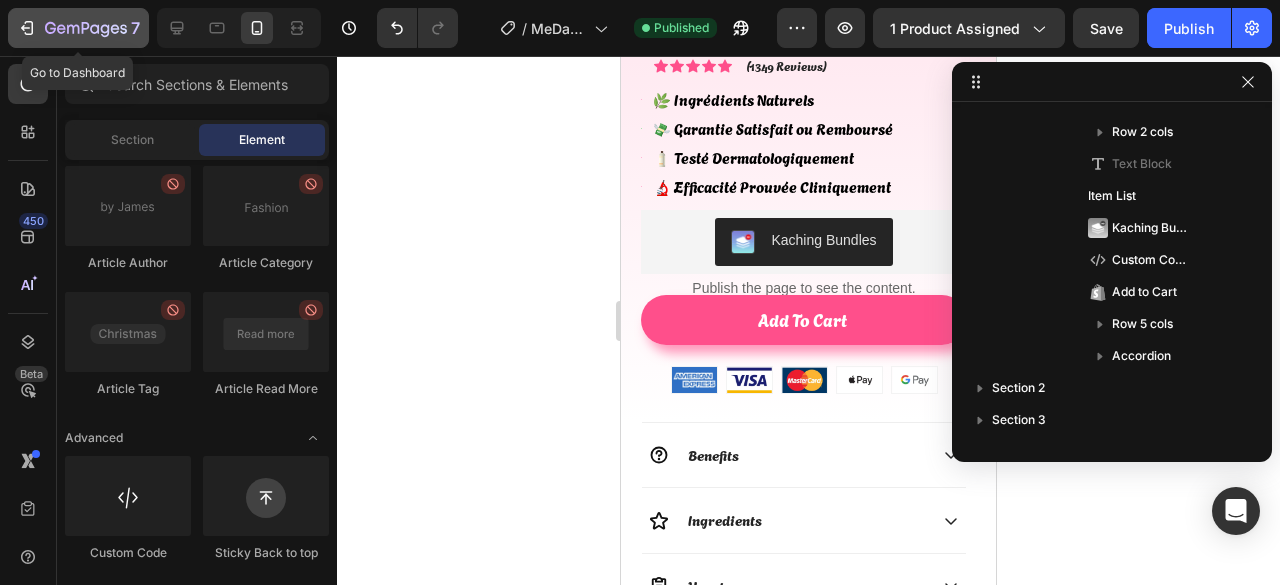 click 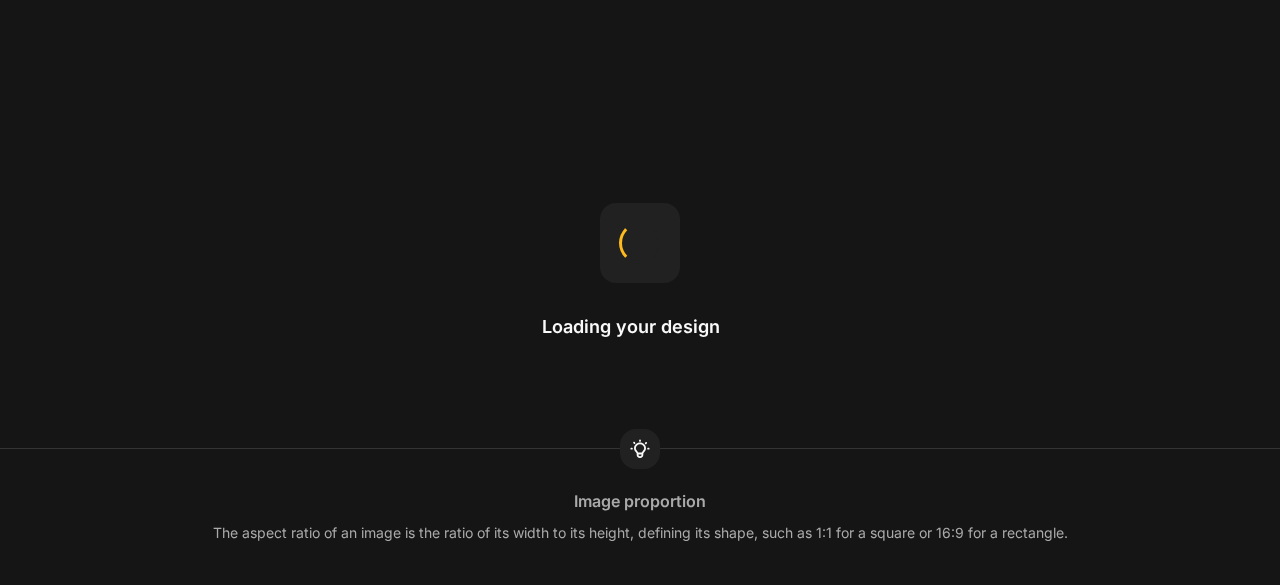 scroll, scrollTop: 0, scrollLeft: 0, axis: both 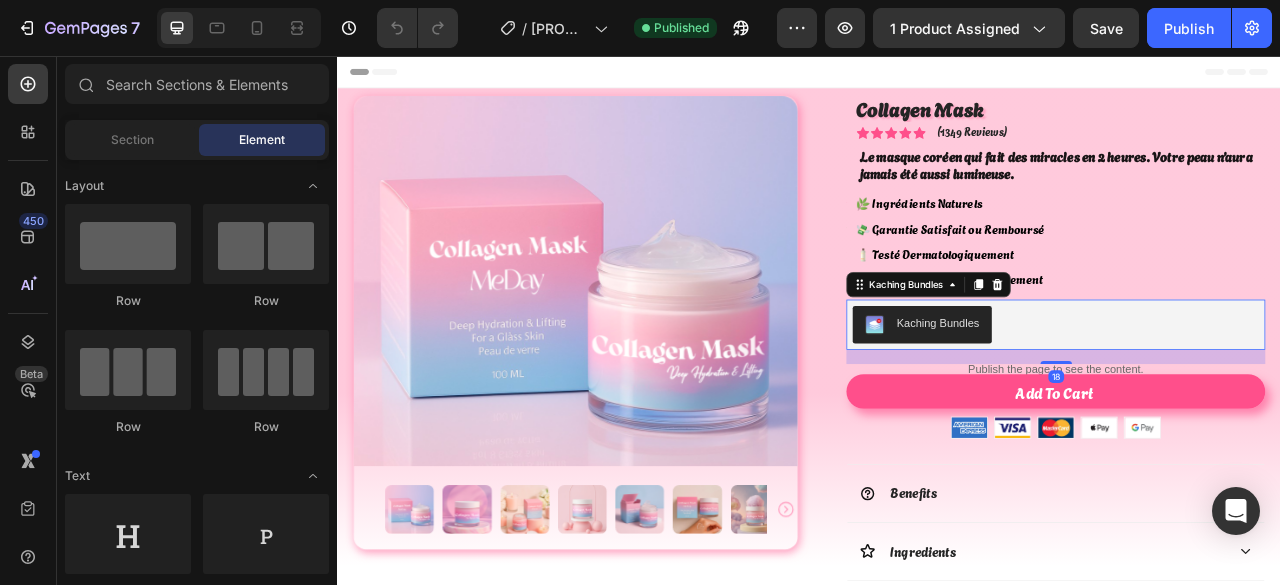 click on "Kaching Bundles" at bounding box center [1250, 398] 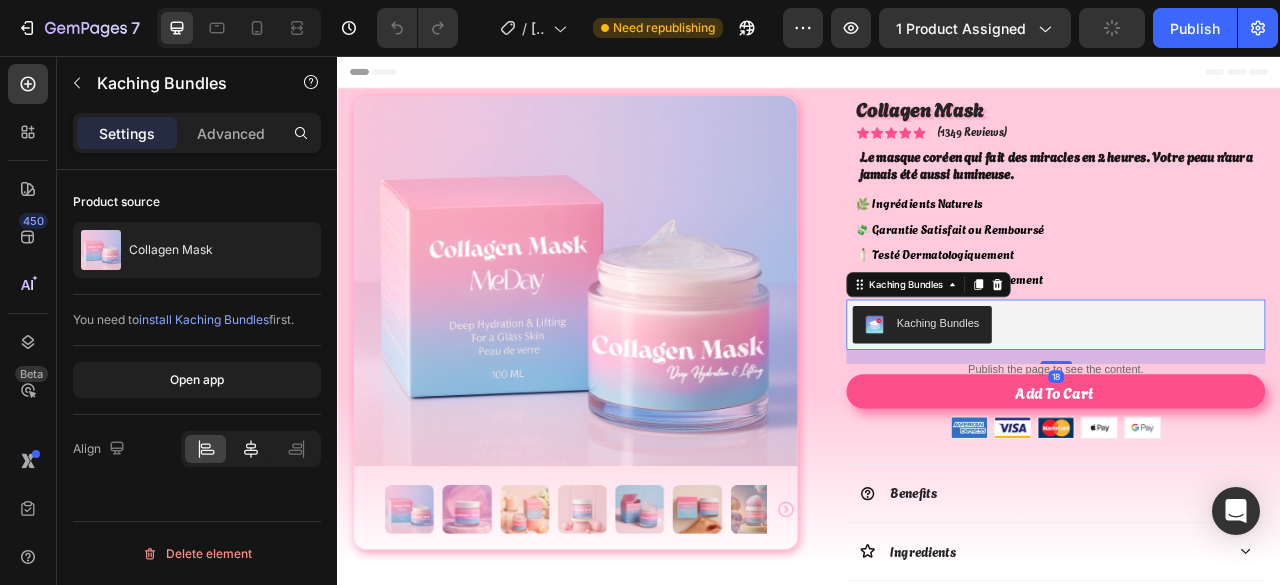 click 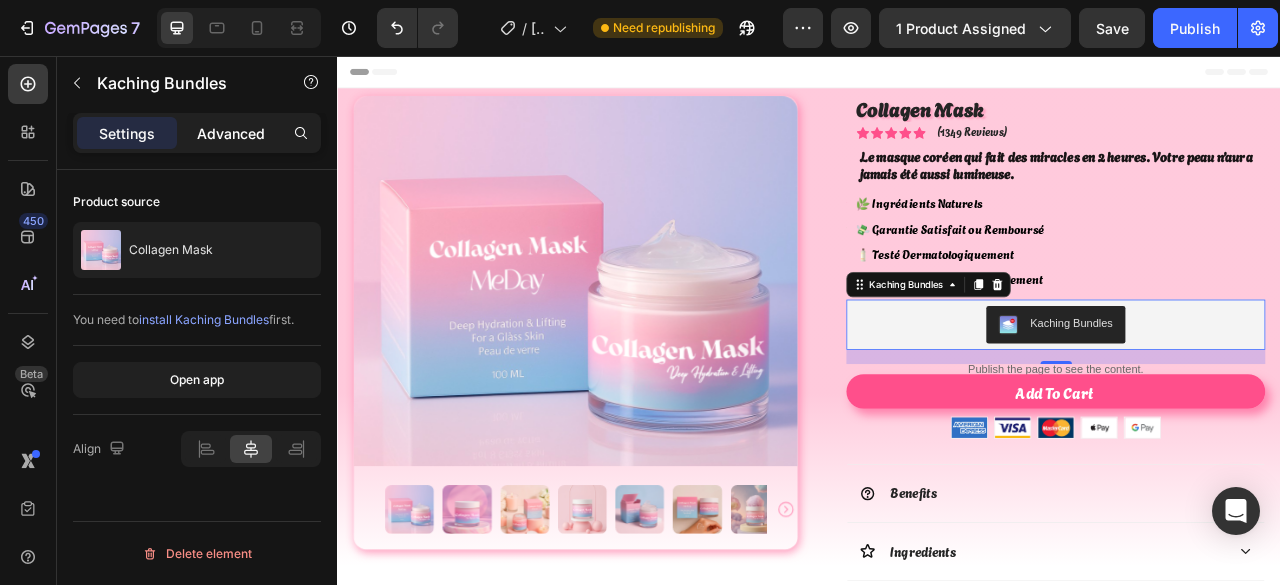 click on "Advanced" at bounding box center [231, 133] 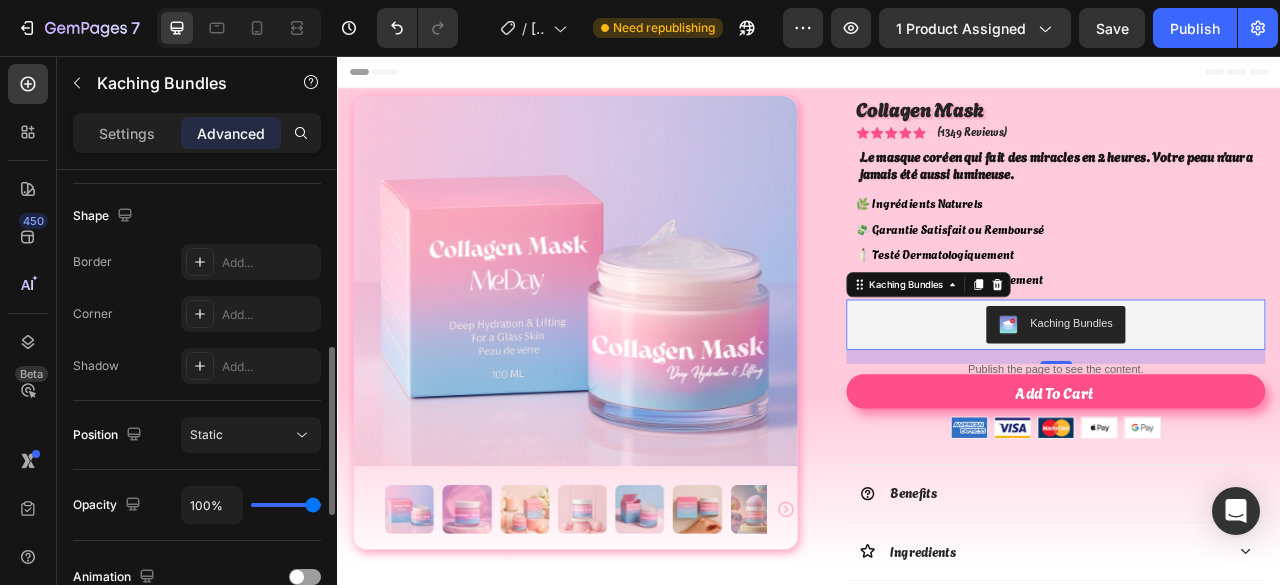 scroll, scrollTop: 858, scrollLeft: 0, axis: vertical 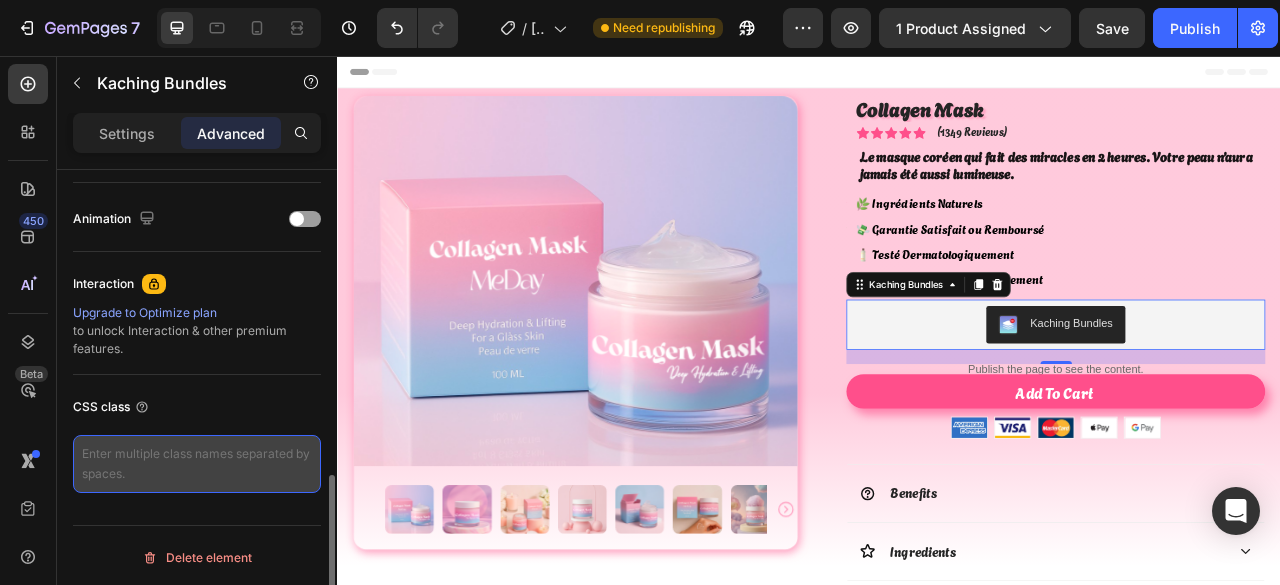 click at bounding box center [197, 464] 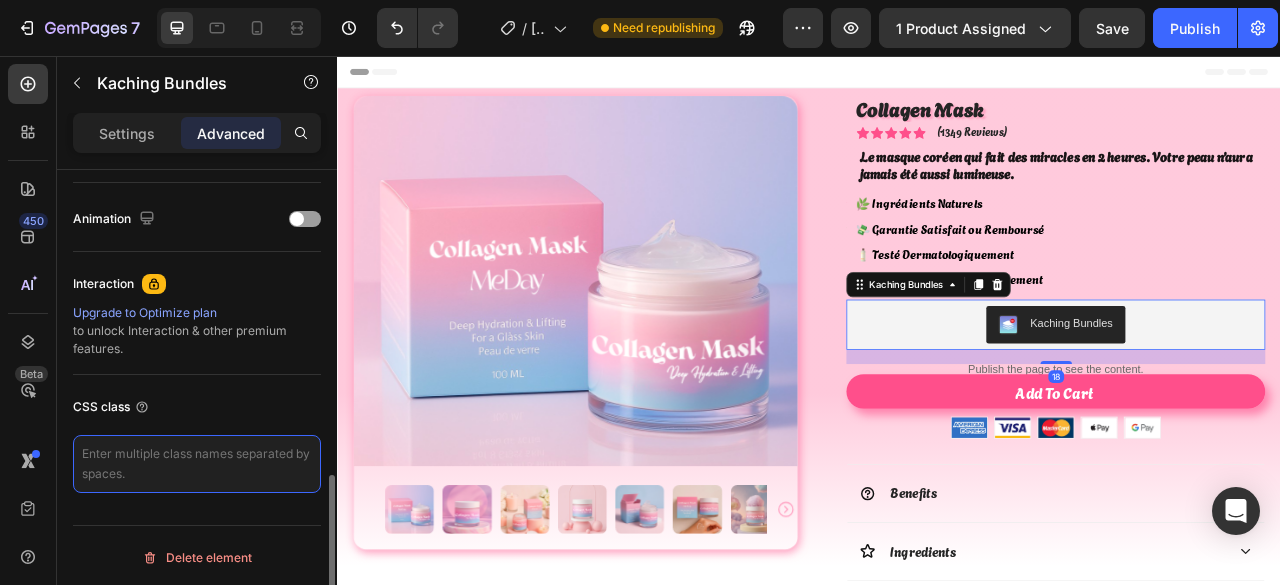 paste on ".kaching-bundles__bar-full-price { display: none; }." 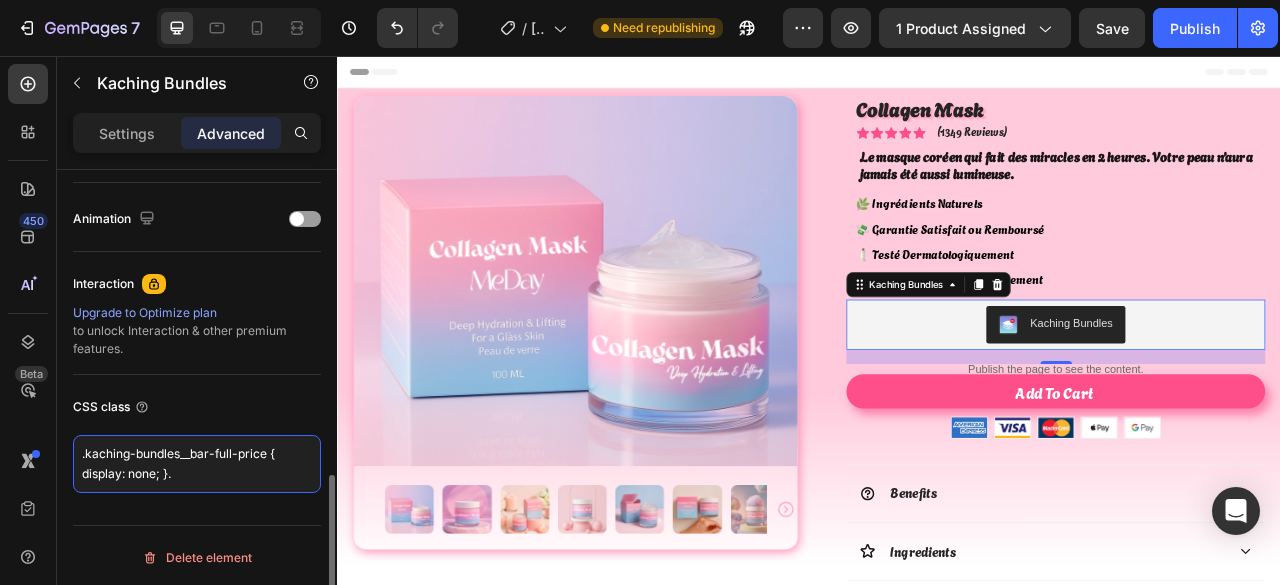 type on ".kaching-bundles__bar-full-price { display: none; }." 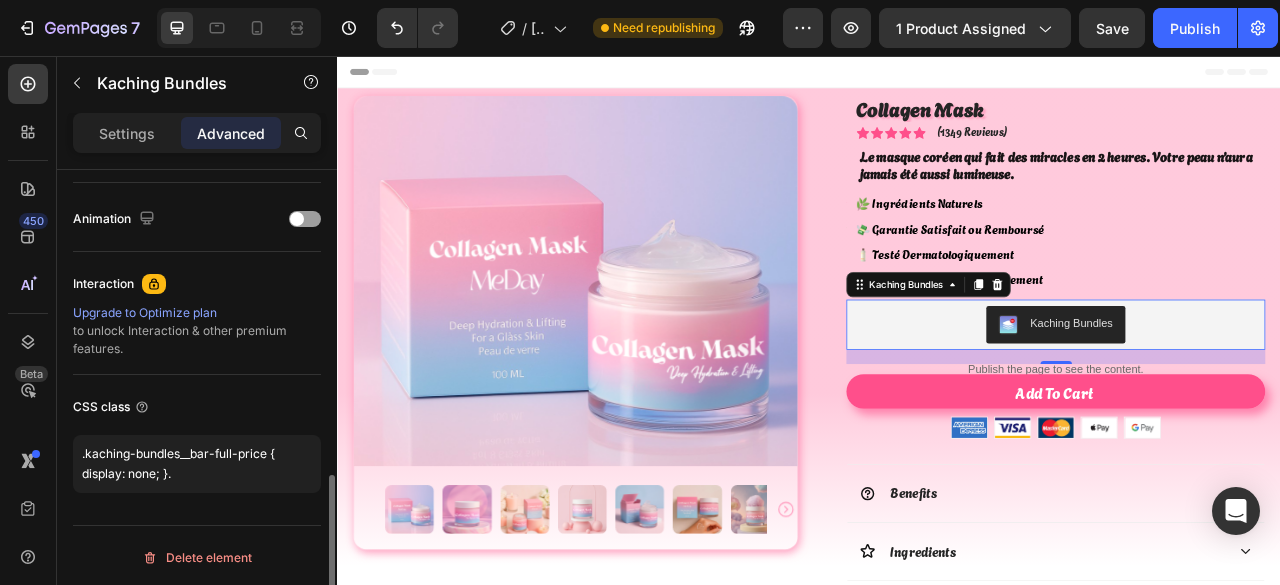 click on "CSS class" at bounding box center (197, 407) 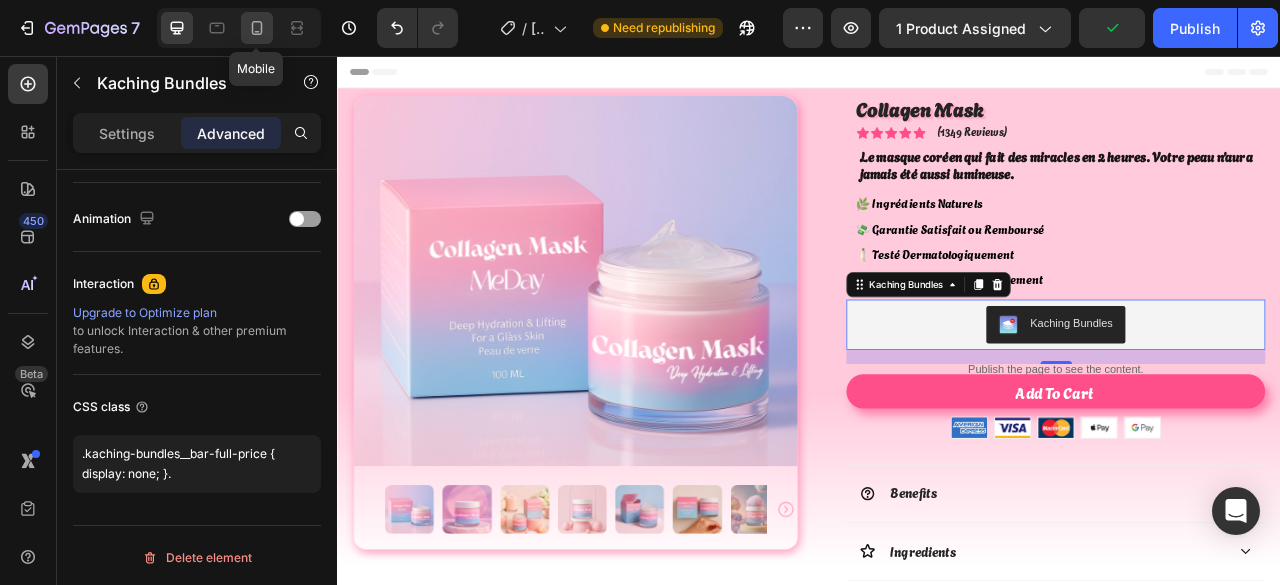 click 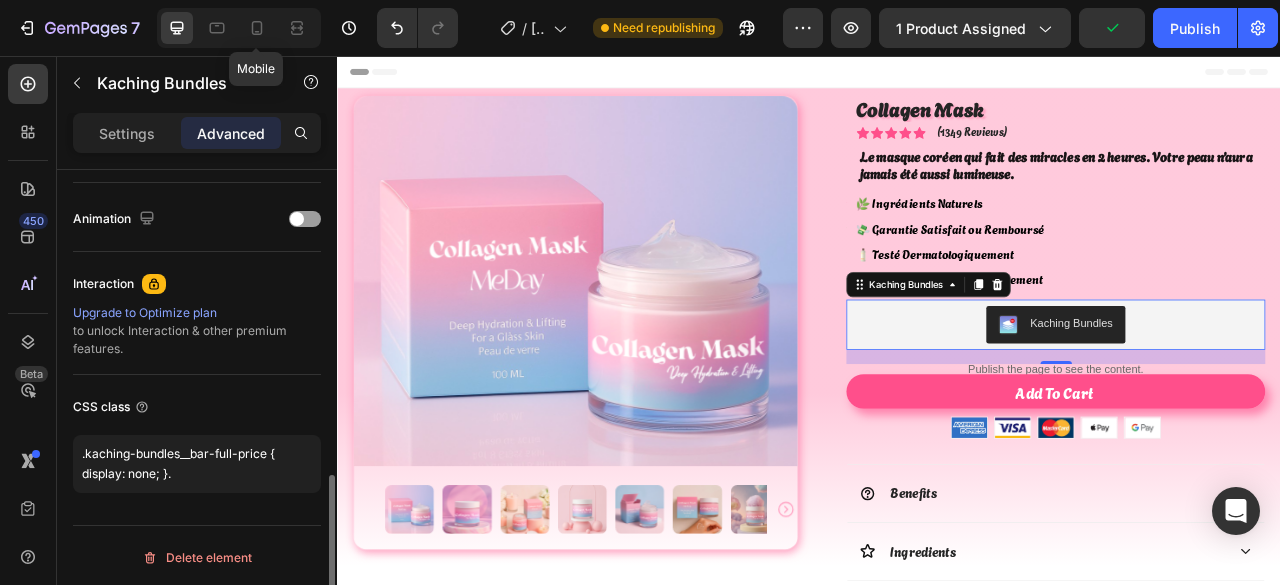 type on "8" 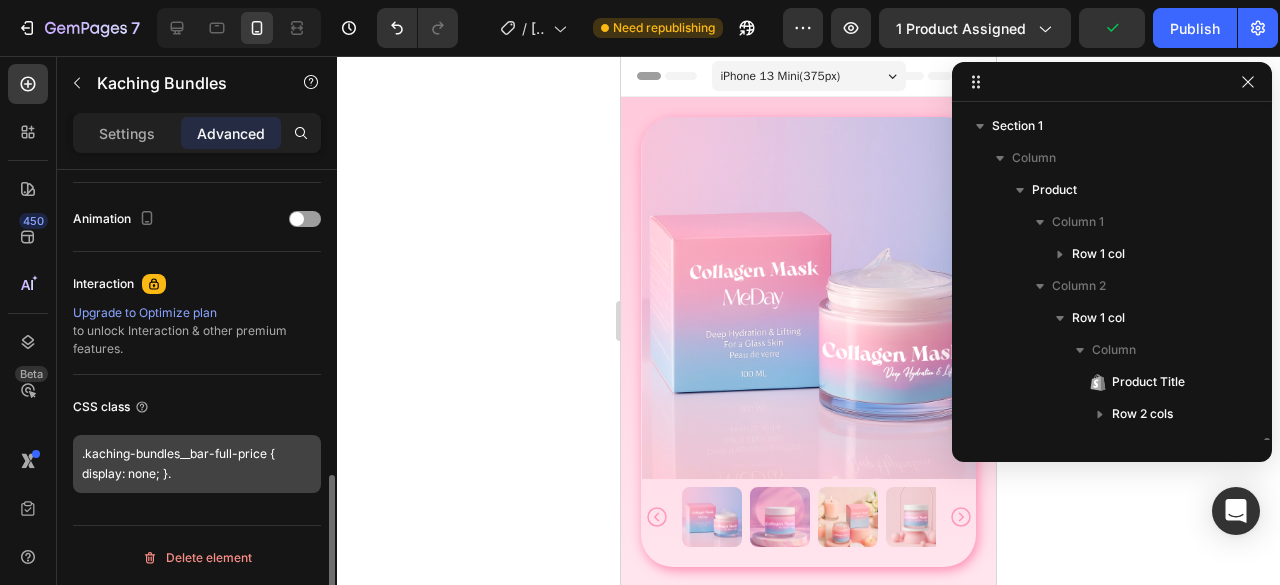 scroll, scrollTop: 250, scrollLeft: 0, axis: vertical 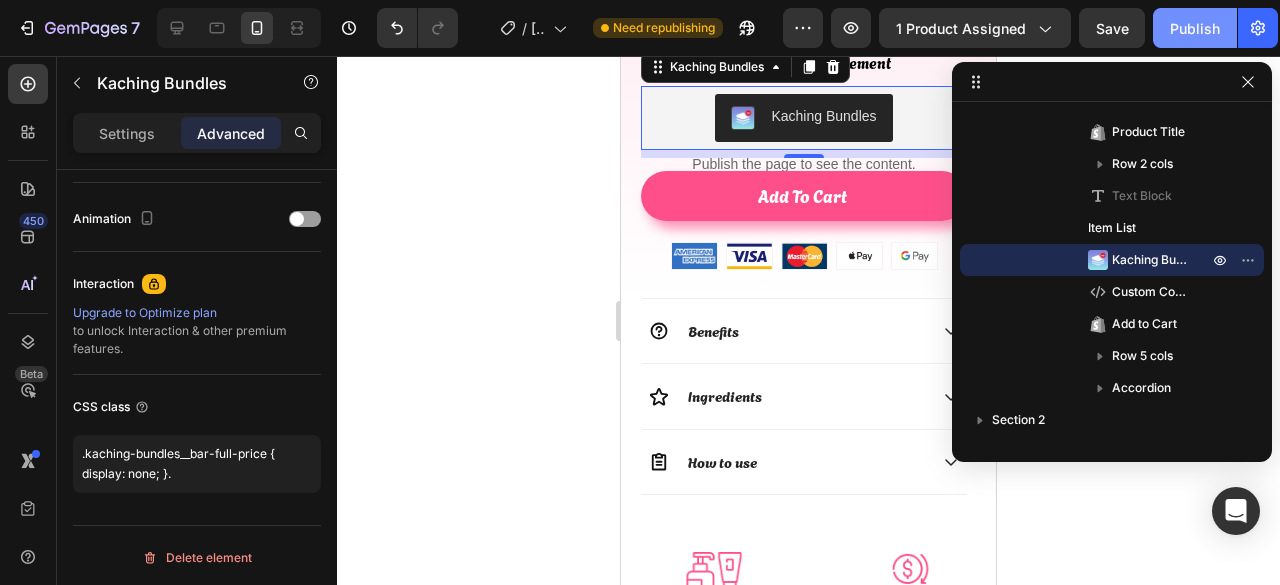 click on "Publish" at bounding box center (1195, 28) 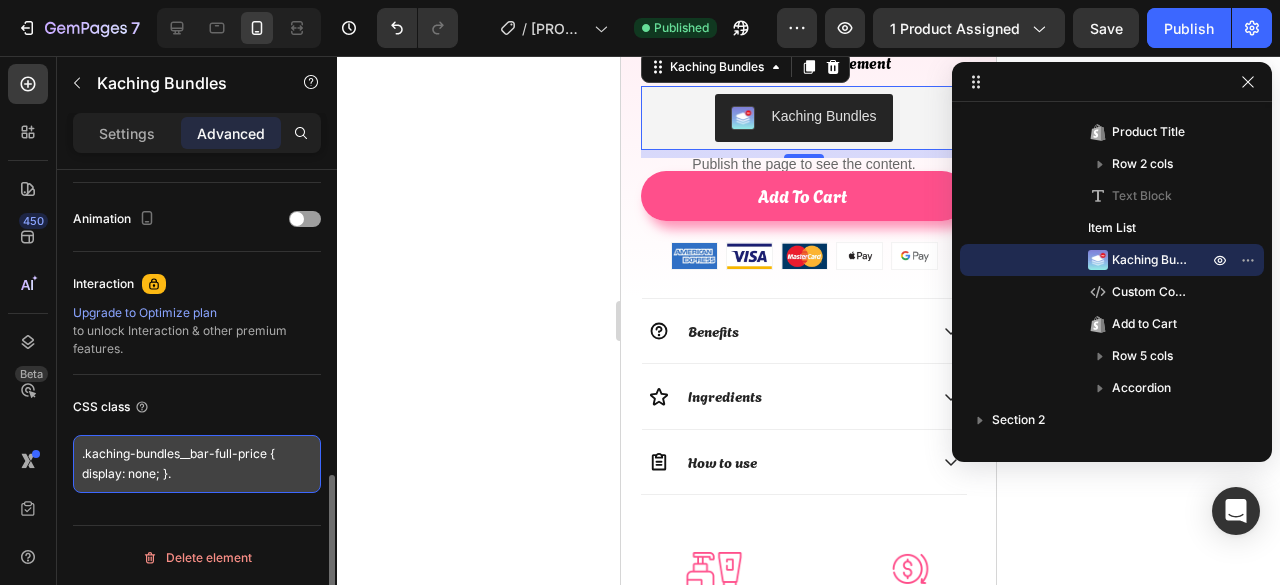 click on ".kaching-bundles__bar-full-price { display: none; }." at bounding box center (197, 464) 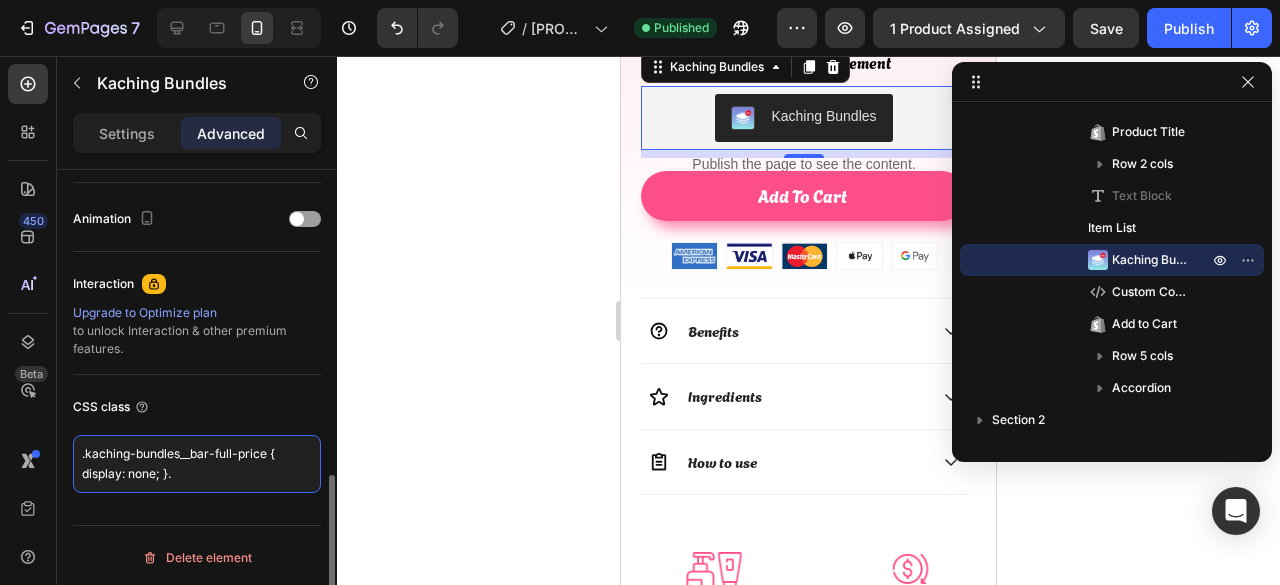 paste on ".price__compare,
.kaching-bundle .compare-at-price {
display: none !important;
}" 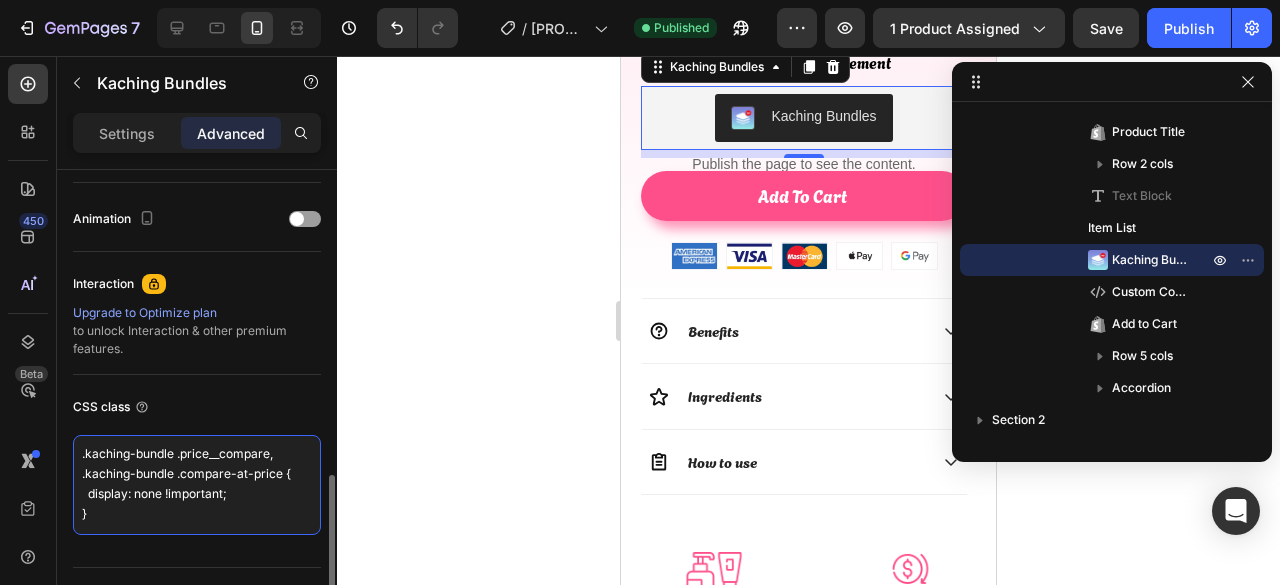 scroll, scrollTop: 6, scrollLeft: 0, axis: vertical 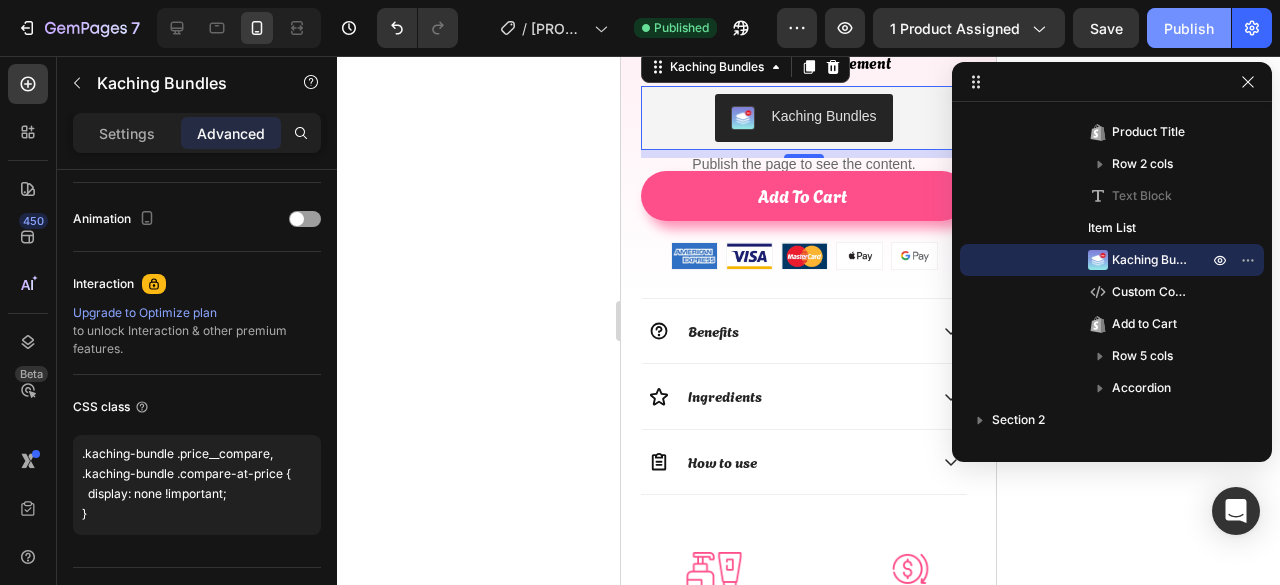 click on "Publish" at bounding box center (1189, 28) 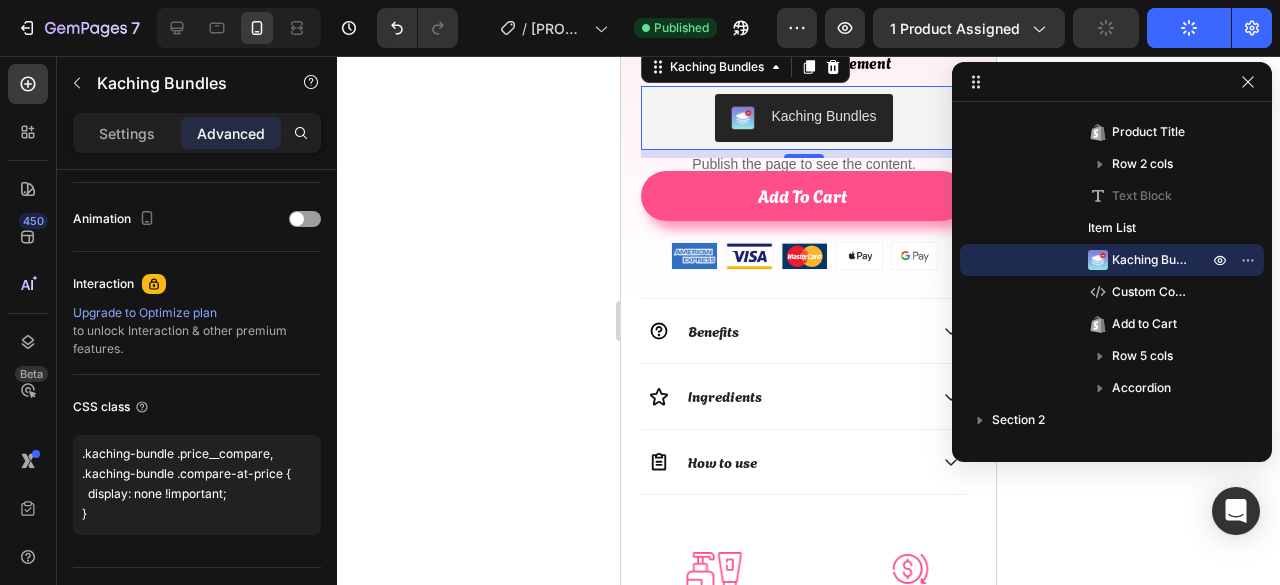 scroll, scrollTop: 0, scrollLeft: 0, axis: both 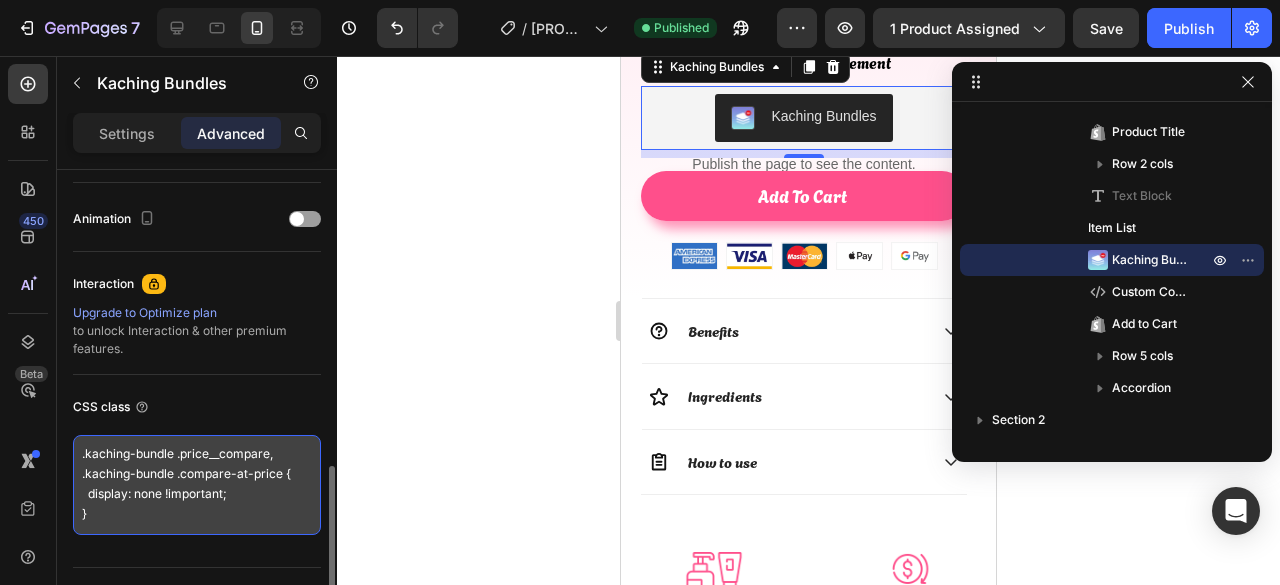 click on ".kaching-bundle .price__compare,
.kaching-bundle .compare-at-price {
display: none !important;
}" at bounding box center (197, 485) 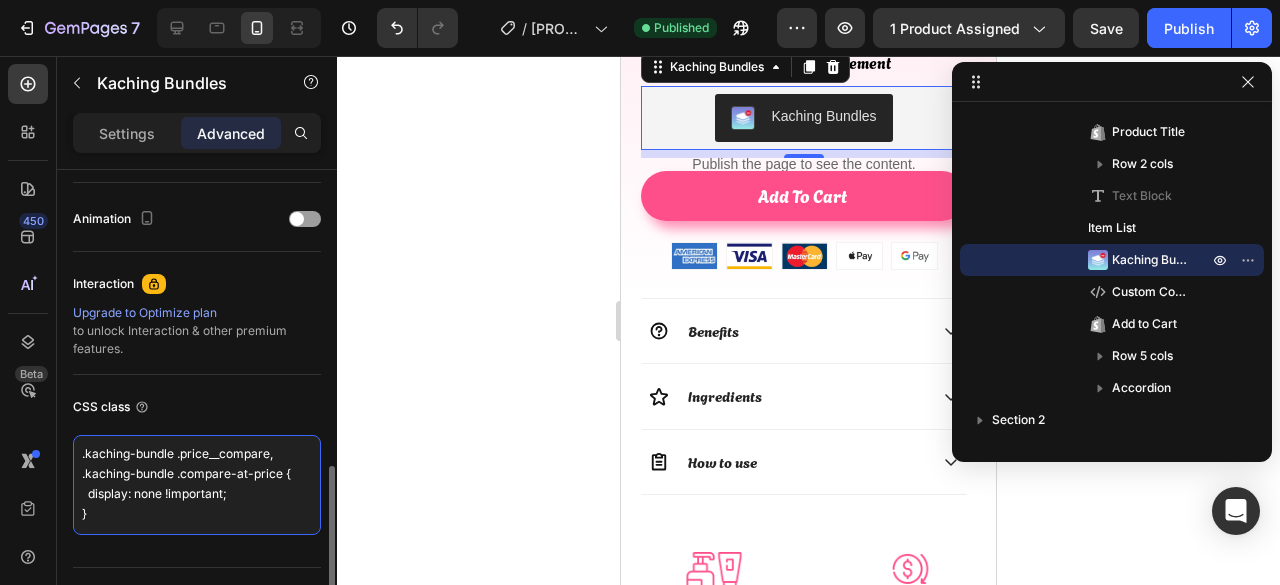 paste on "<style>
.kaching-bundle .price__compare,
.kaching-bundle .compare-at-price {
display: none !important;
}
</style>" 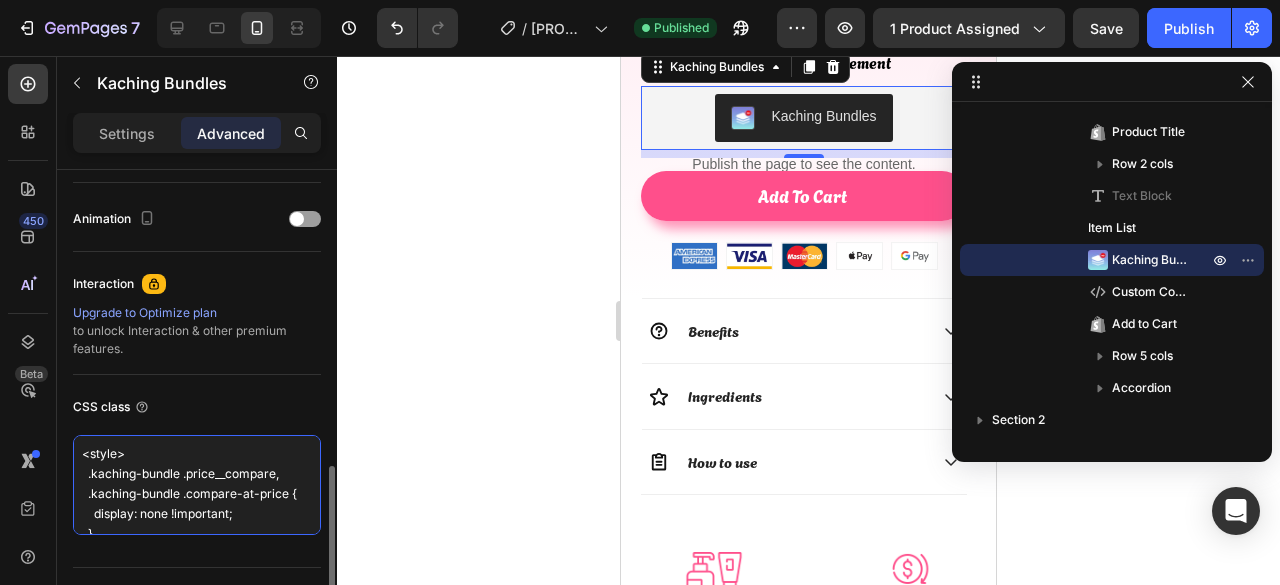 scroll, scrollTop: 30, scrollLeft: 0, axis: vertical 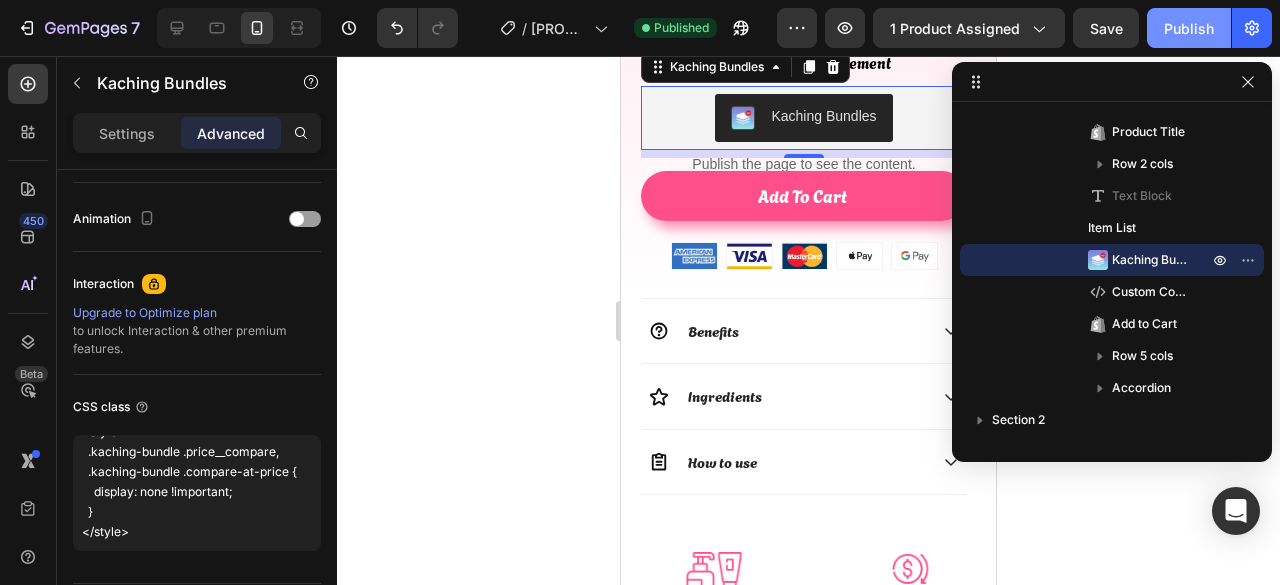 type on "<style>
.kaching-bundle .price__compare,
.kaching-bundle .compare-at-price {
display: none !important;
}
</style>" 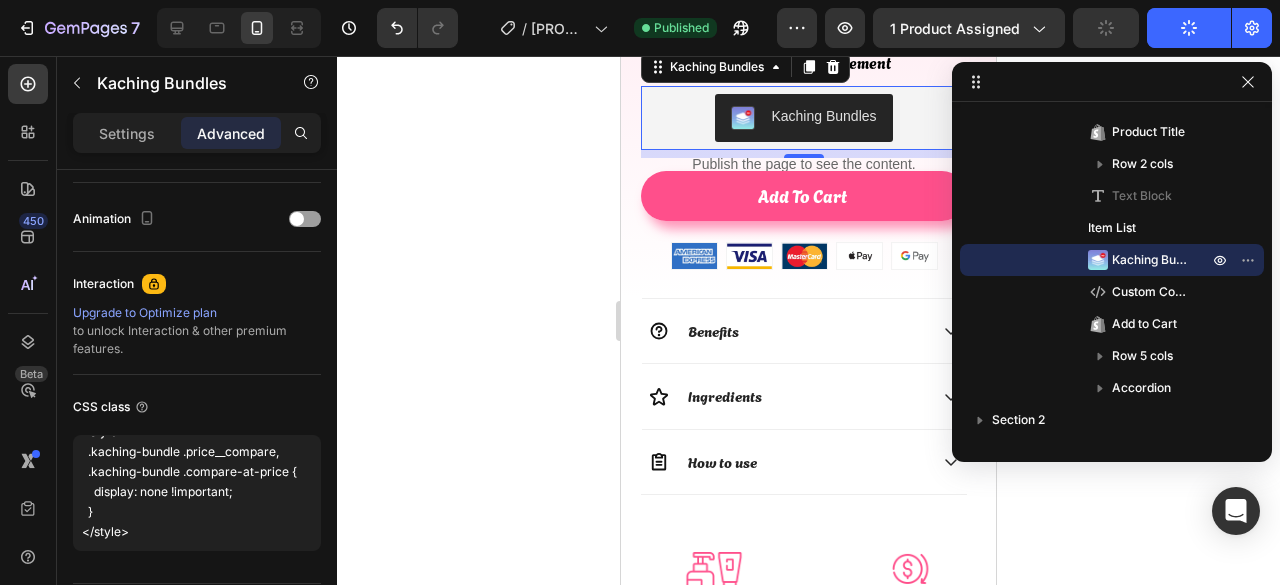 scroll, scrollTop: 21, scrollLeft: 0, axis: vertical 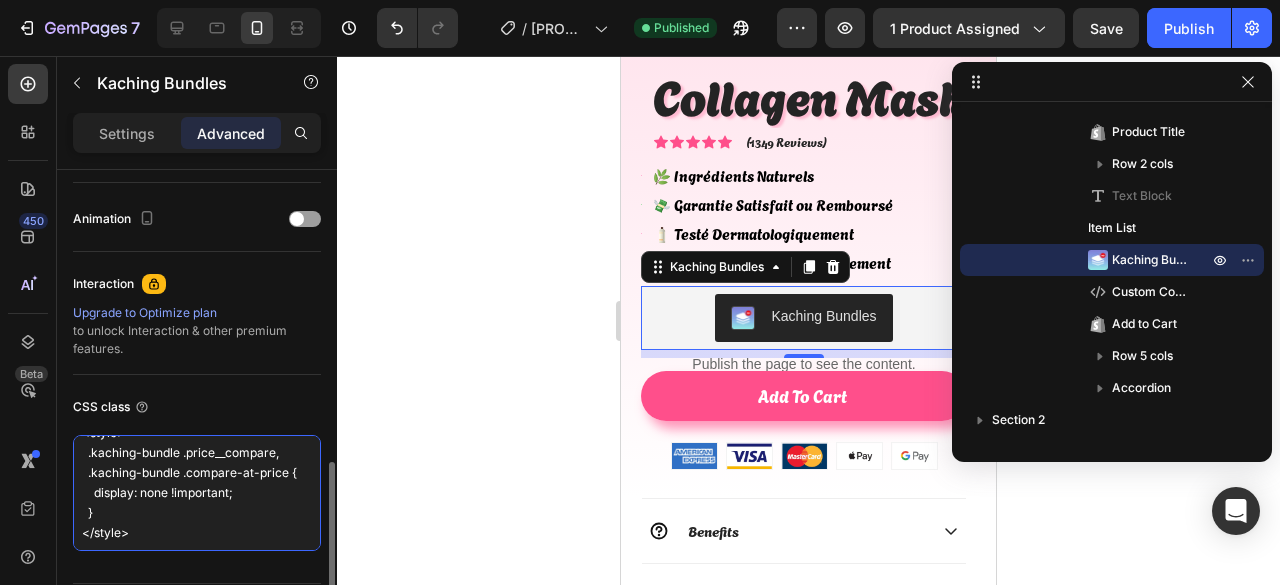 click on "<style>
.kaching-bundle .price__compare,
.kaching-bundle .compare-at-price {
display: none !important;
}
</style>" at bounding box center (197, 493) 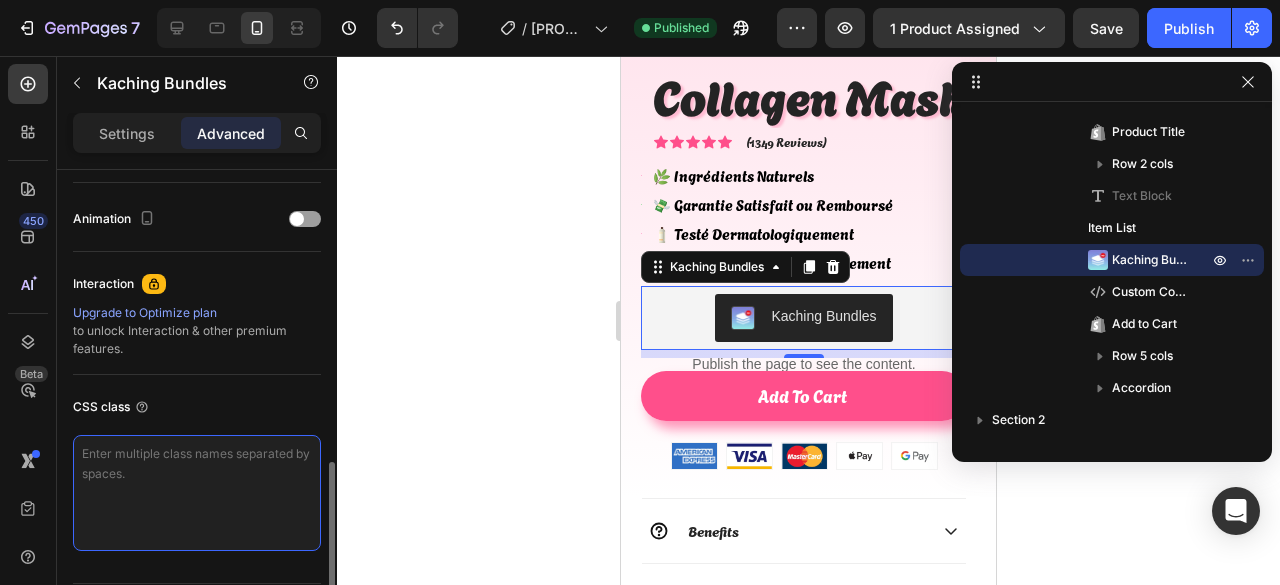 scroll, scrollTop: 0, scrollLeft: 0, axis: both 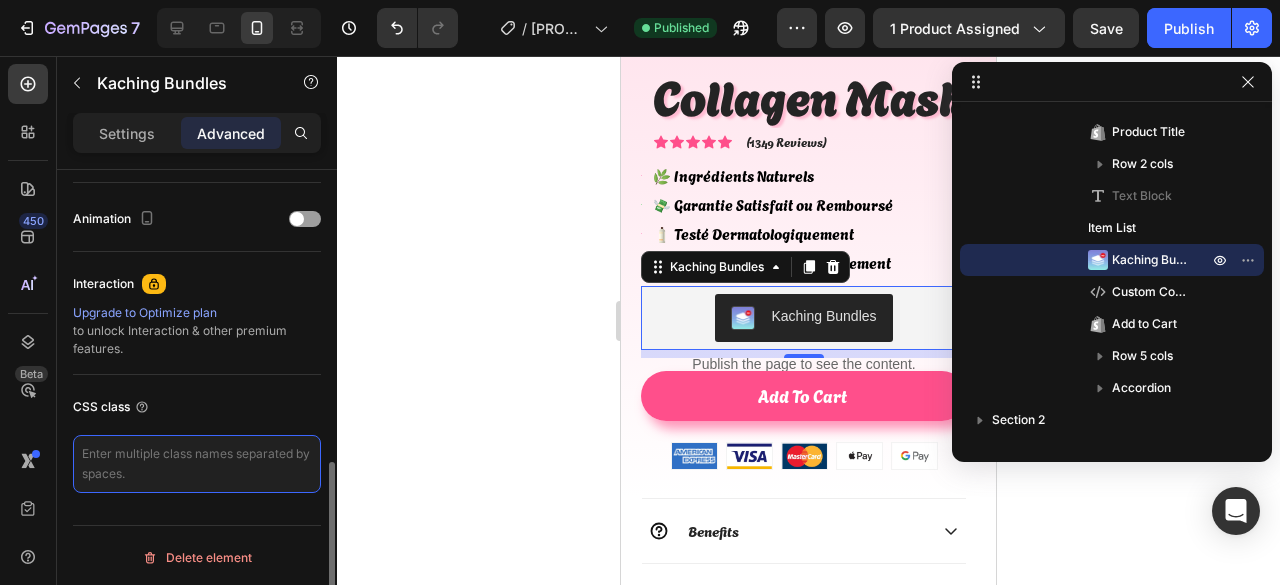 paste on ".kaching-bundles__bar-full-price {
display: none !important;
}" 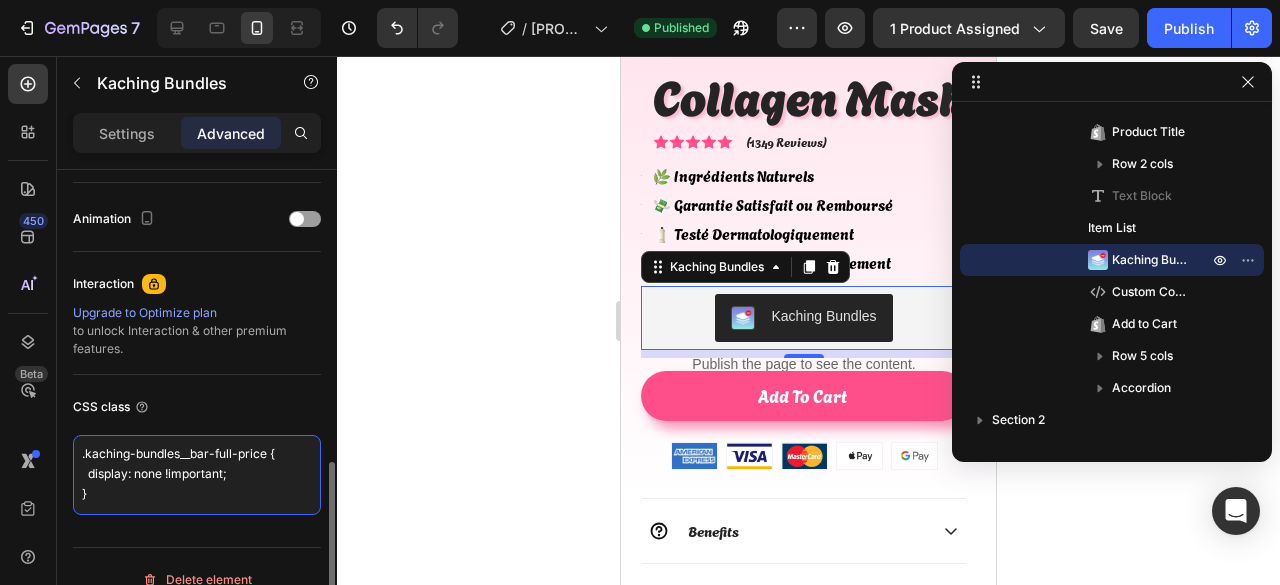 scroll, scrollTop: 6, scrollLeft: 0, axis: vertical 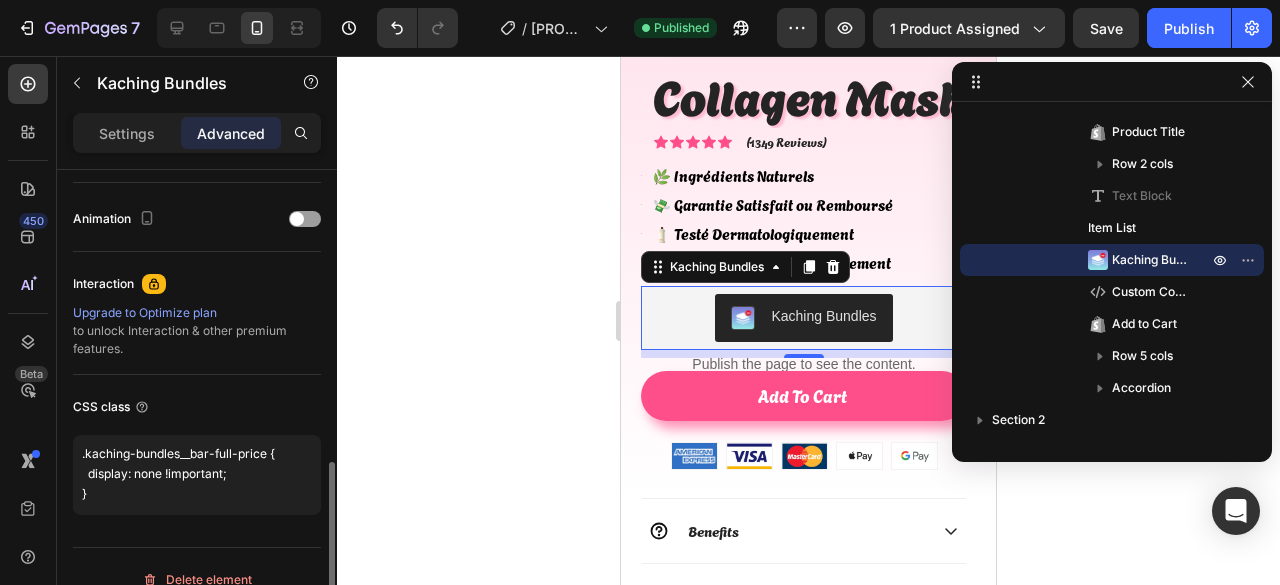 click on "CSS class" at bounding box center (197, 407) 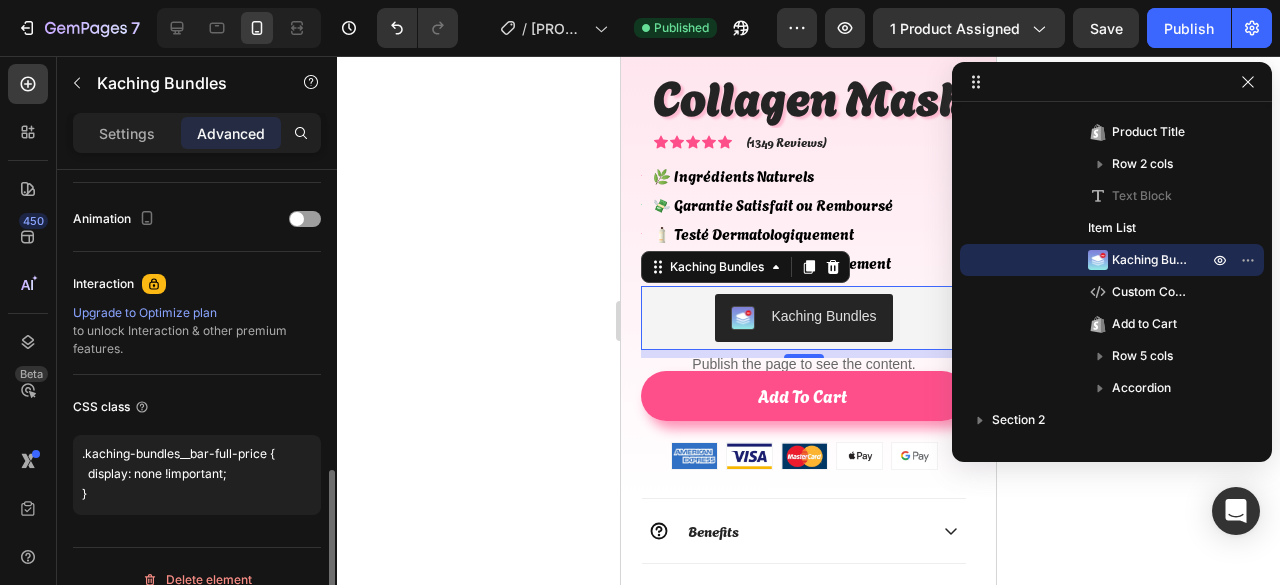 scroll, scrollTop: 0, scrollLeft: 0, axis: both 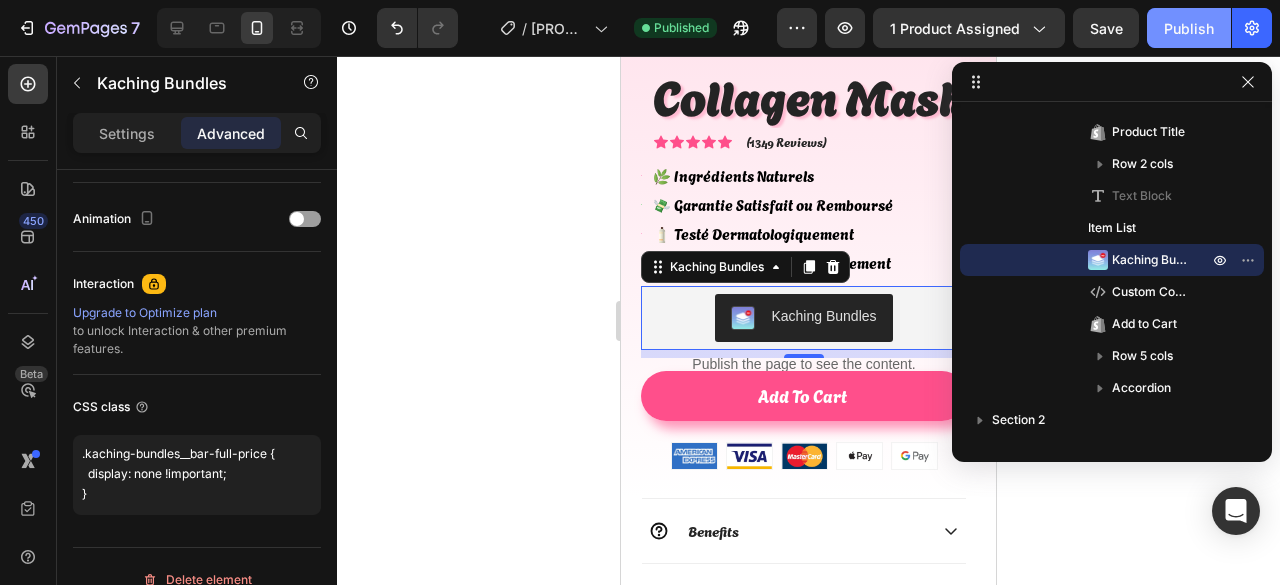 click on "Publish" at bounding box center [1189, 28] 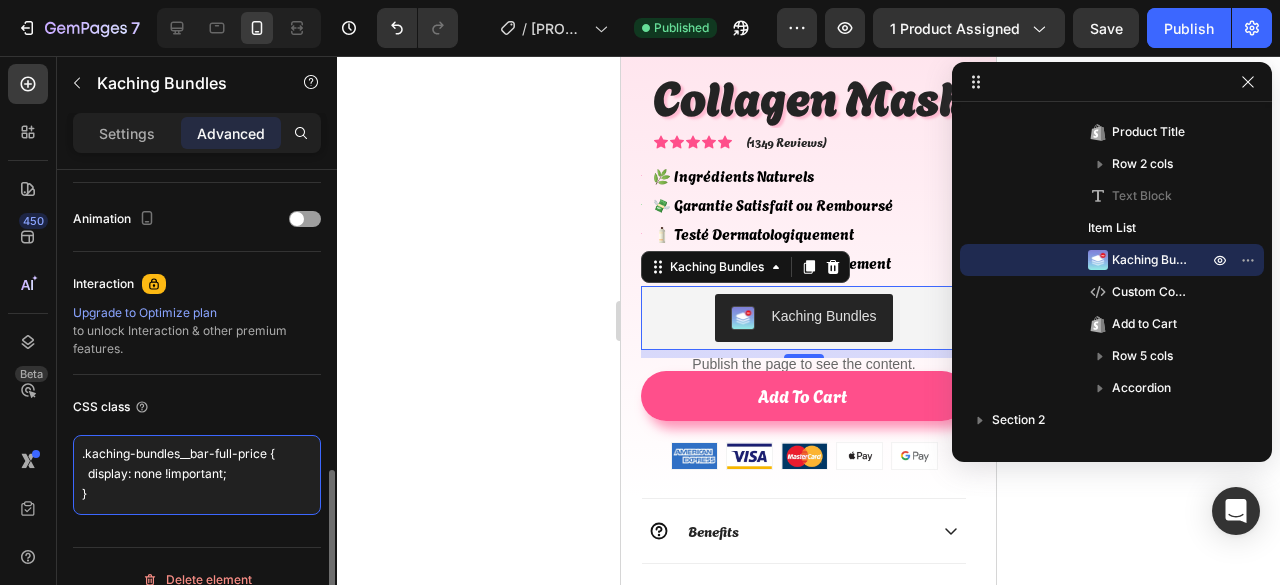 drag, startPoint x: 202, startPoint y: 492, endPoint x: 78, endPoint y: 445, distance: 132.60844 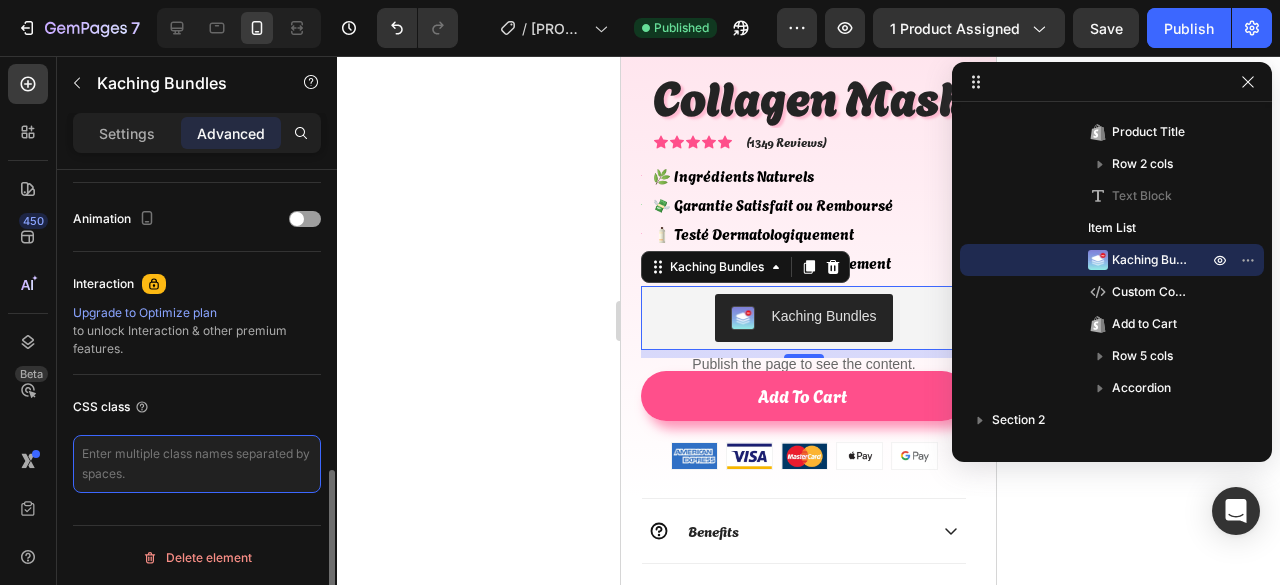 type 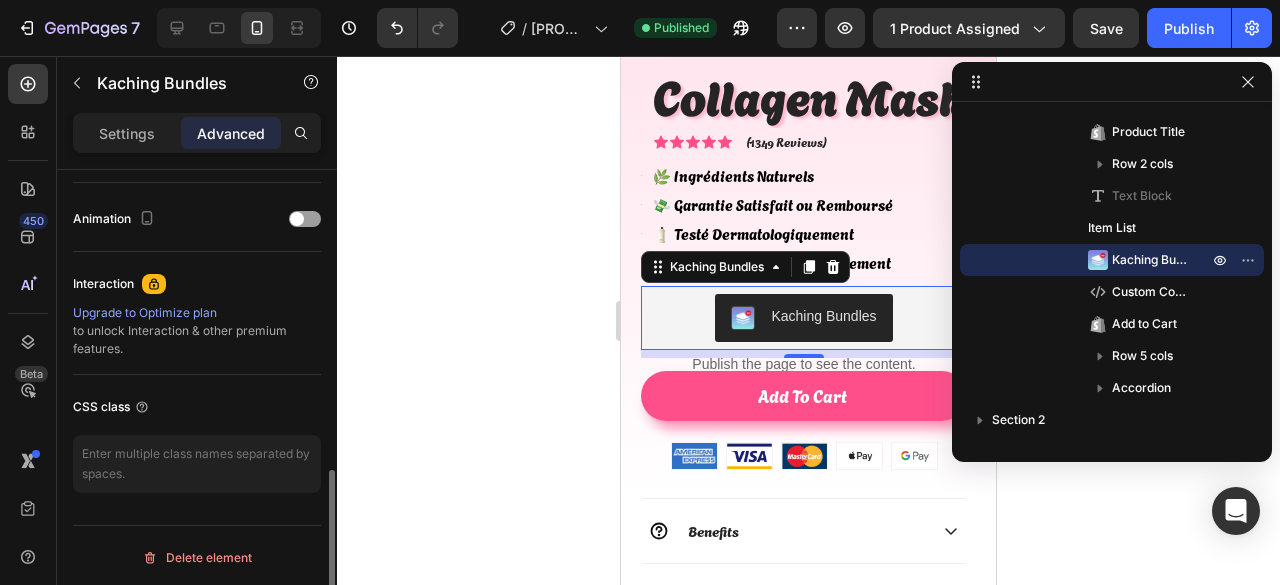 click on "CSS class" at bounding box center (197, 407) 